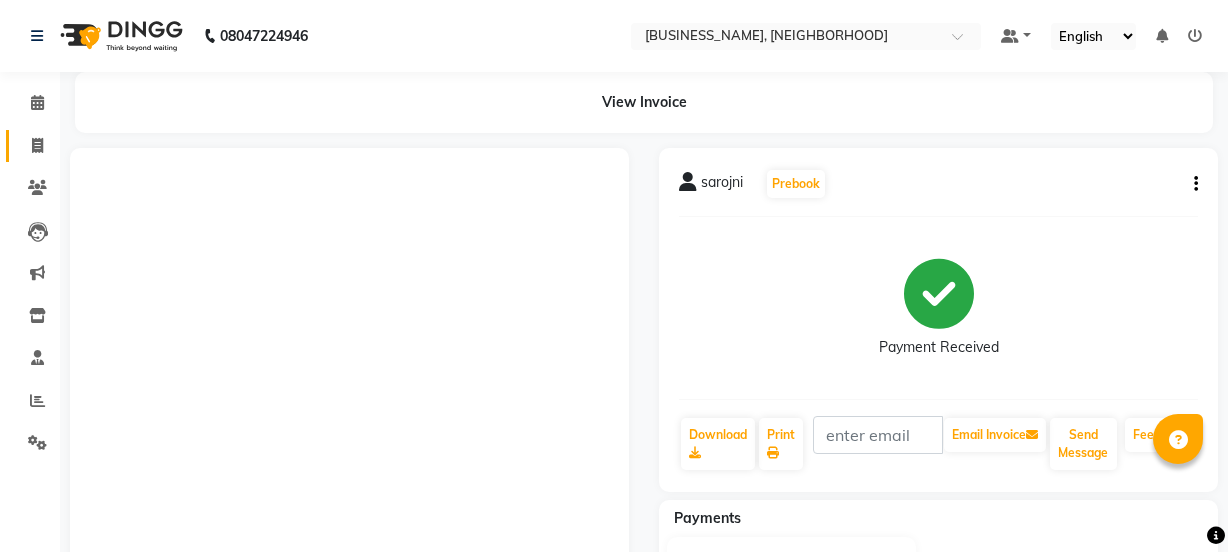 scroll, scrollTop: 0, scrollLeft: 0, axis: both 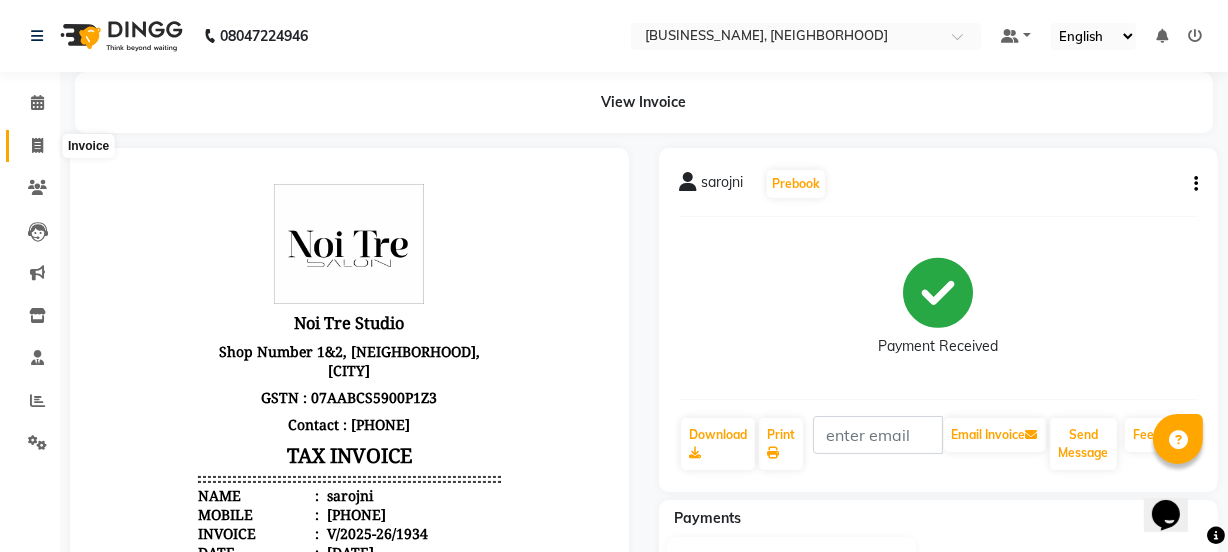 click 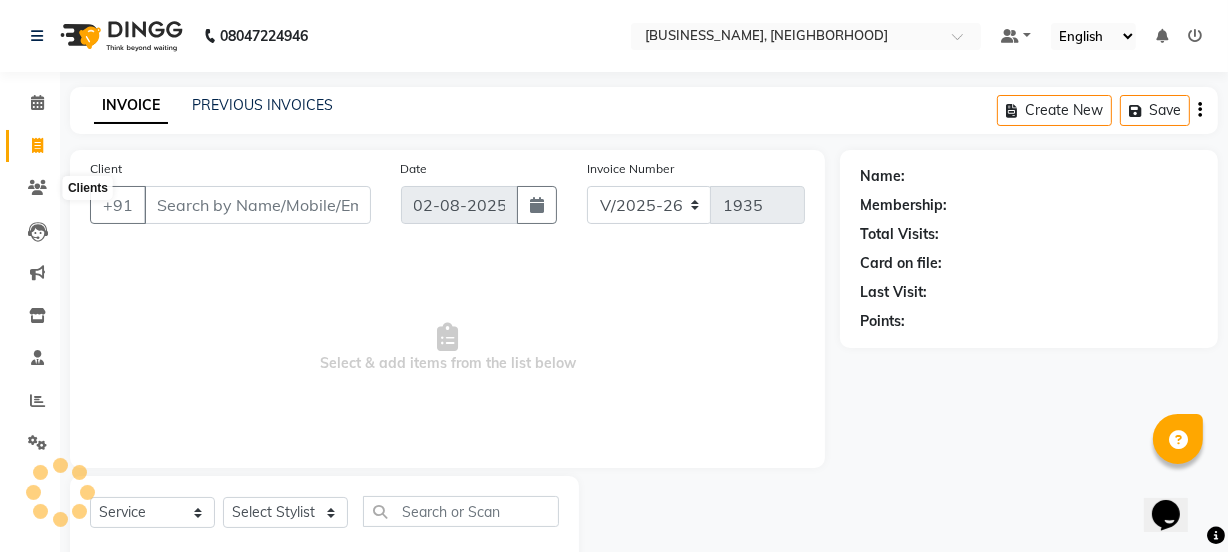 scroll, scrollTop: 50, scrollLeft: 0, axis: vertical 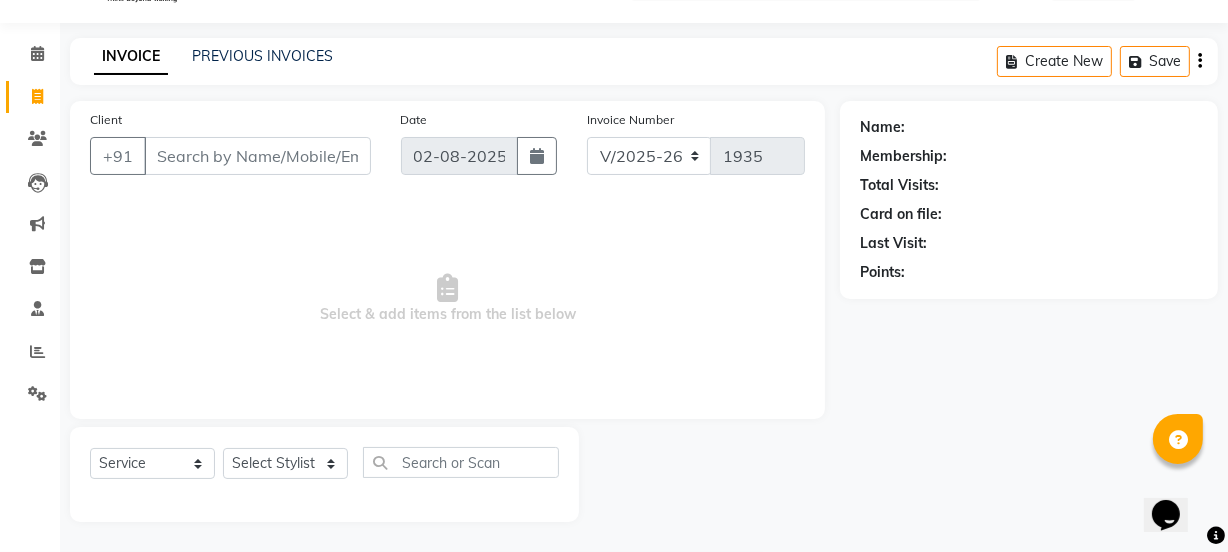click on "Client" at bounding box center (257, 156) 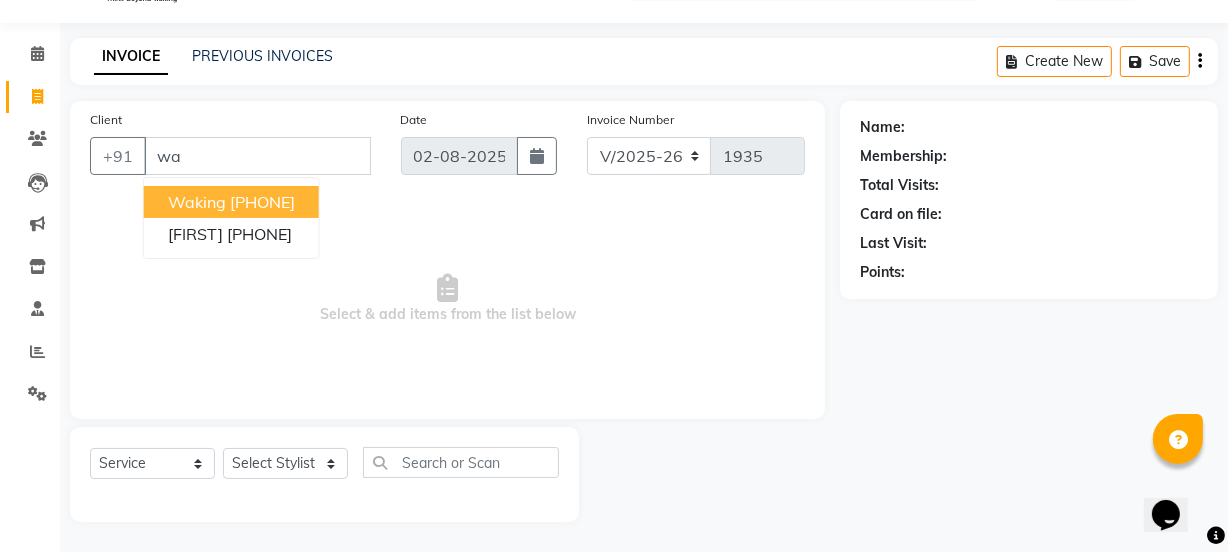 type on "w" 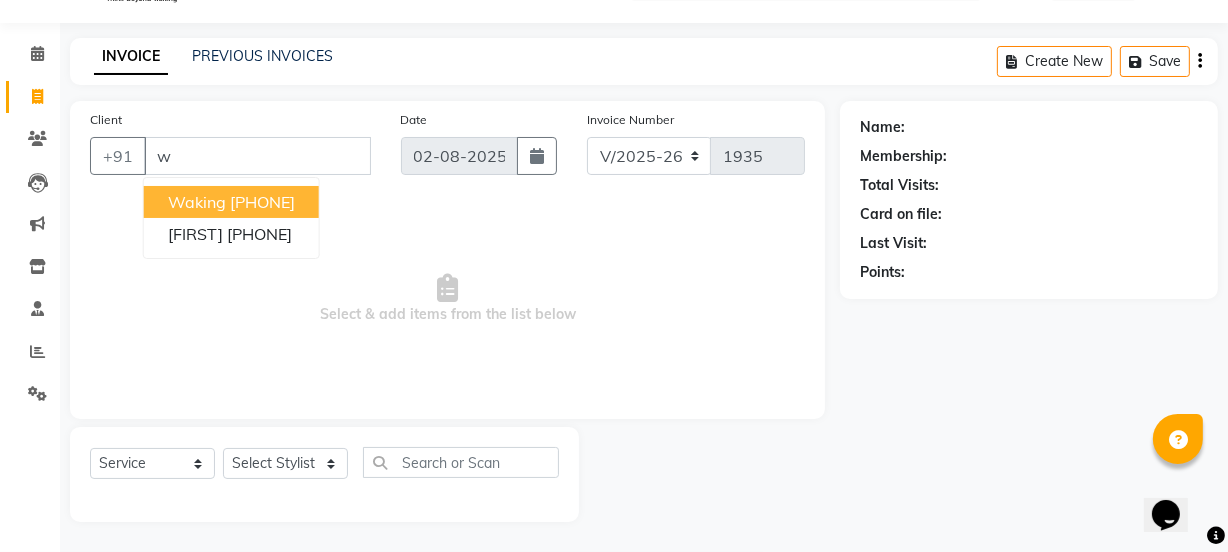 type 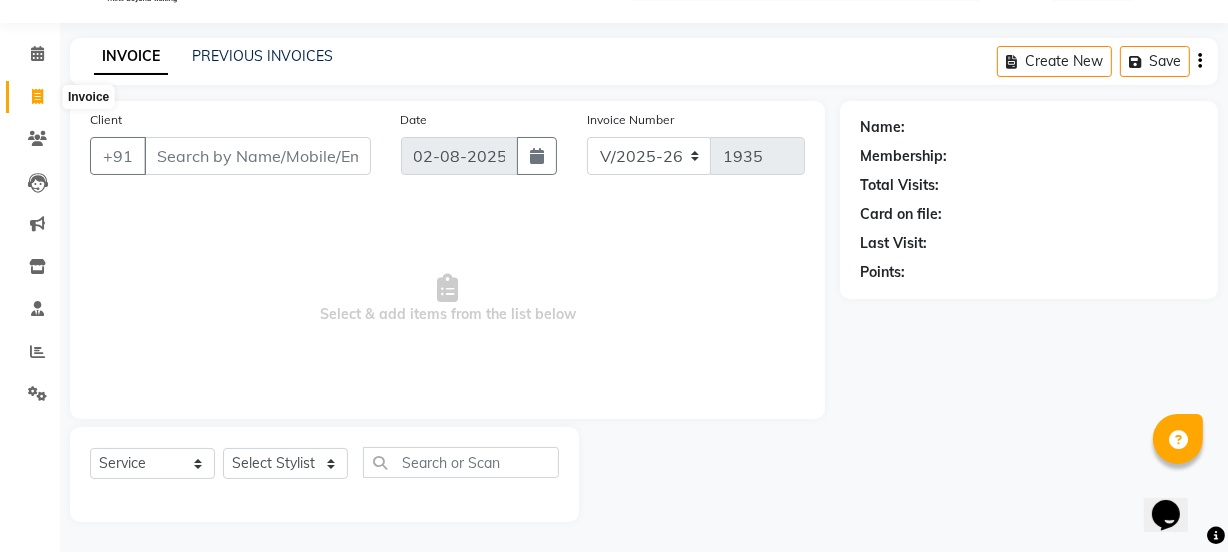 click 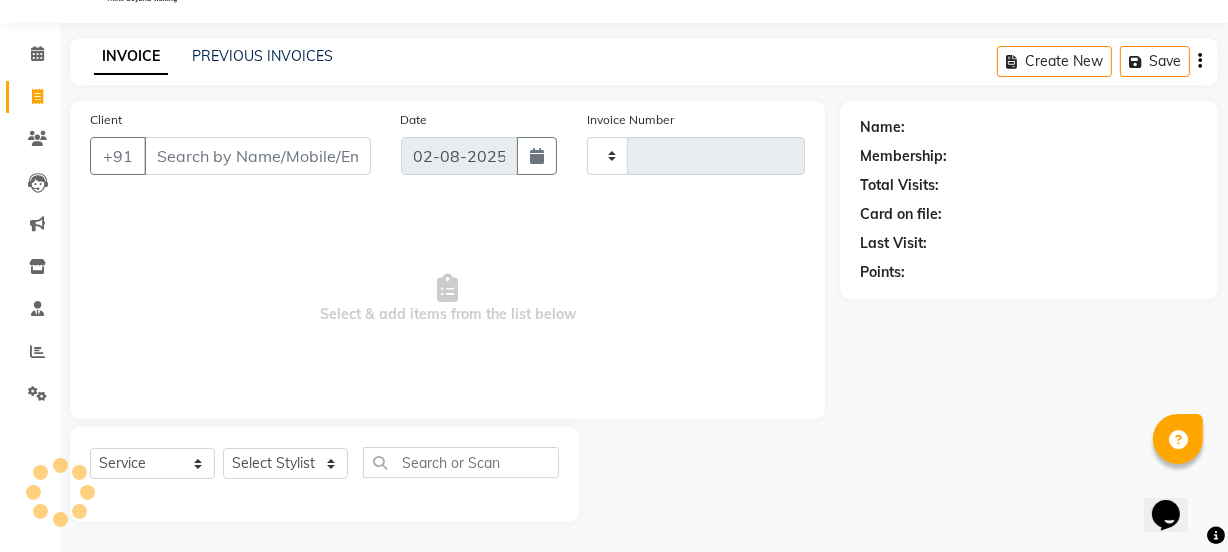 type on "1935" 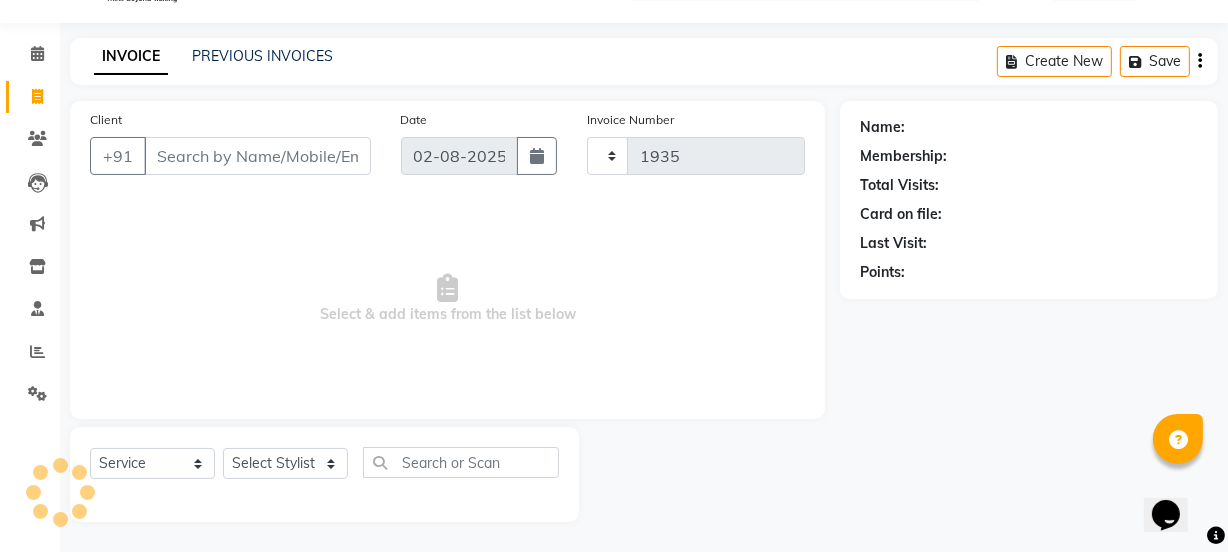 select on "4884" 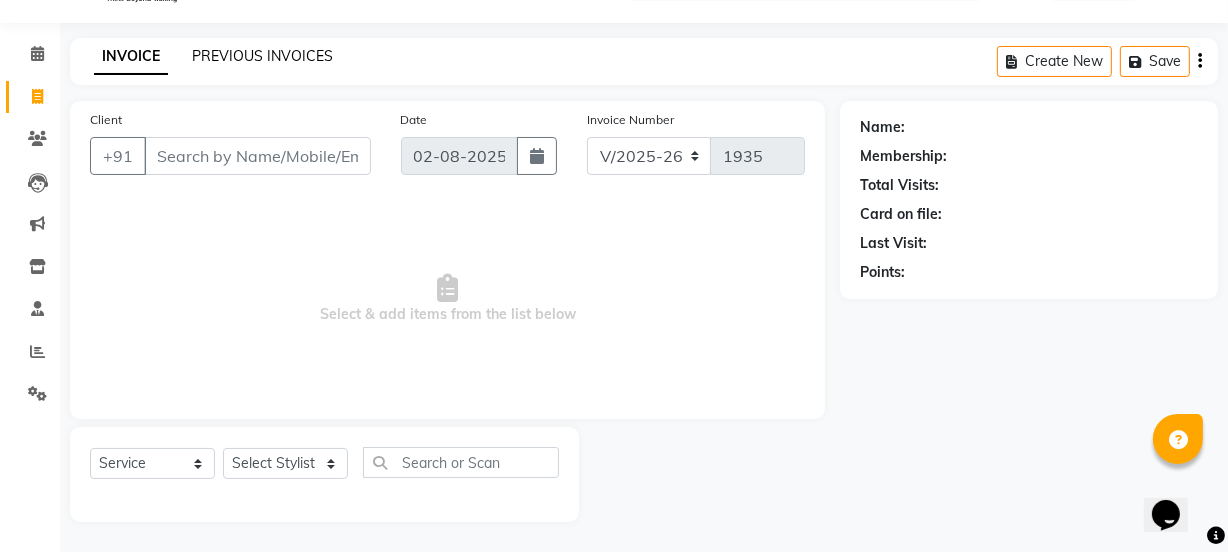 click on "PREVIOUS INVOICES" 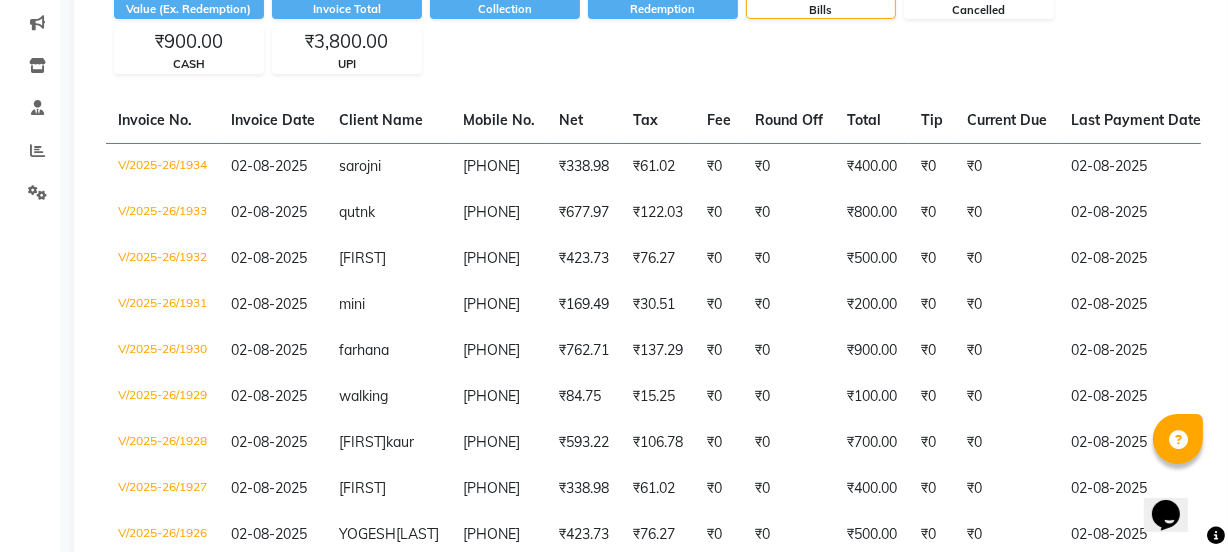 scroll, scrollTop: 252, scrollLeft: 0, axis: vertical 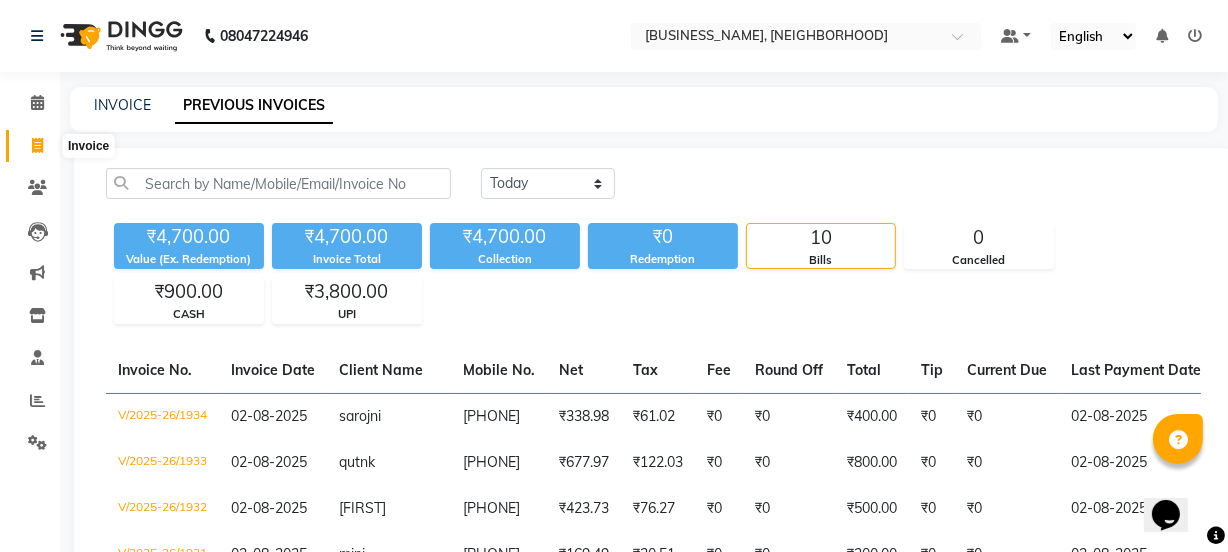 click 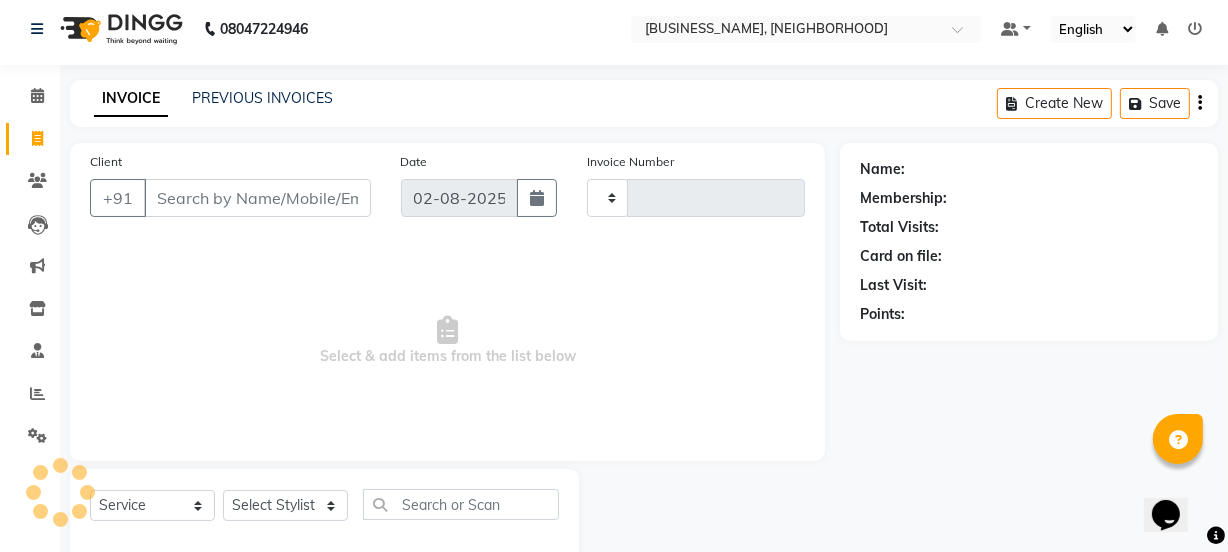 type on "1935" 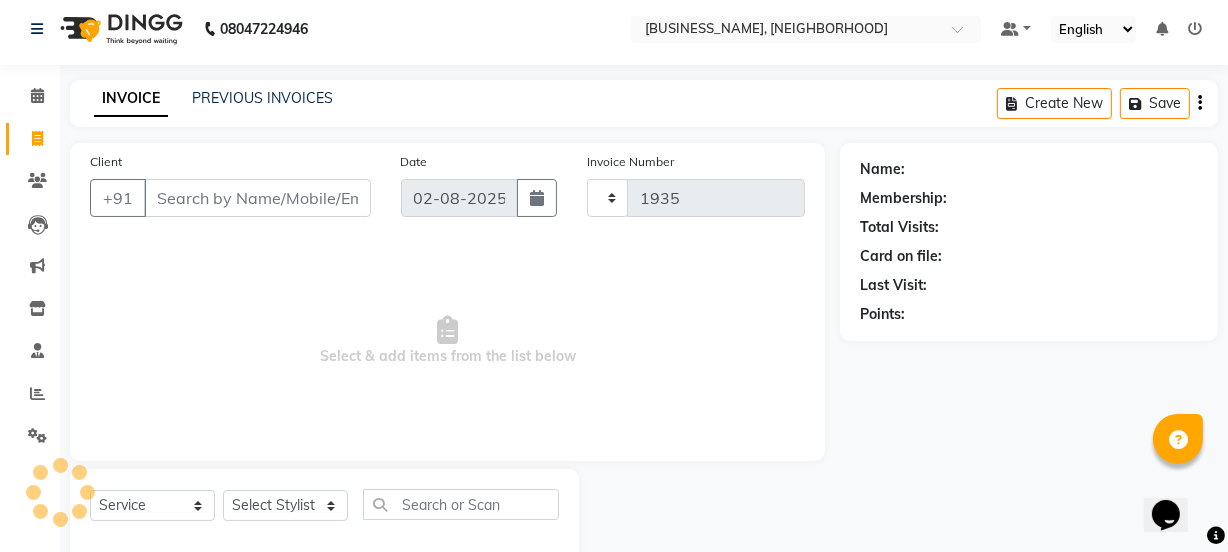 scroll, scrollTop: 50, scrollLeft: 0, axis: vertical 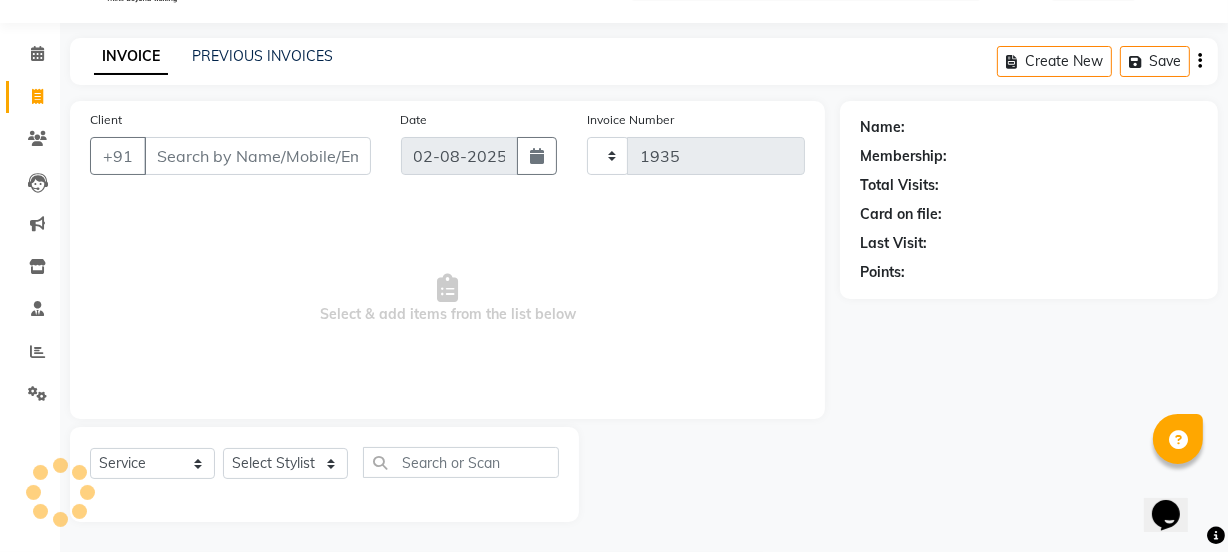 select on "4884" 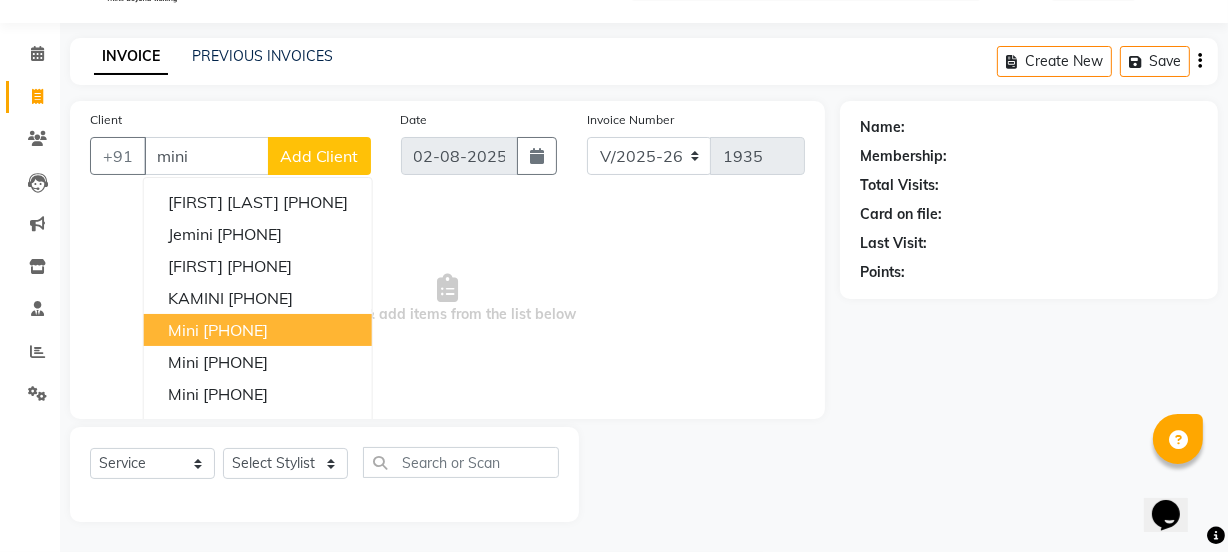 click on "mini [PHONE]" at bounding box center (258, 330) 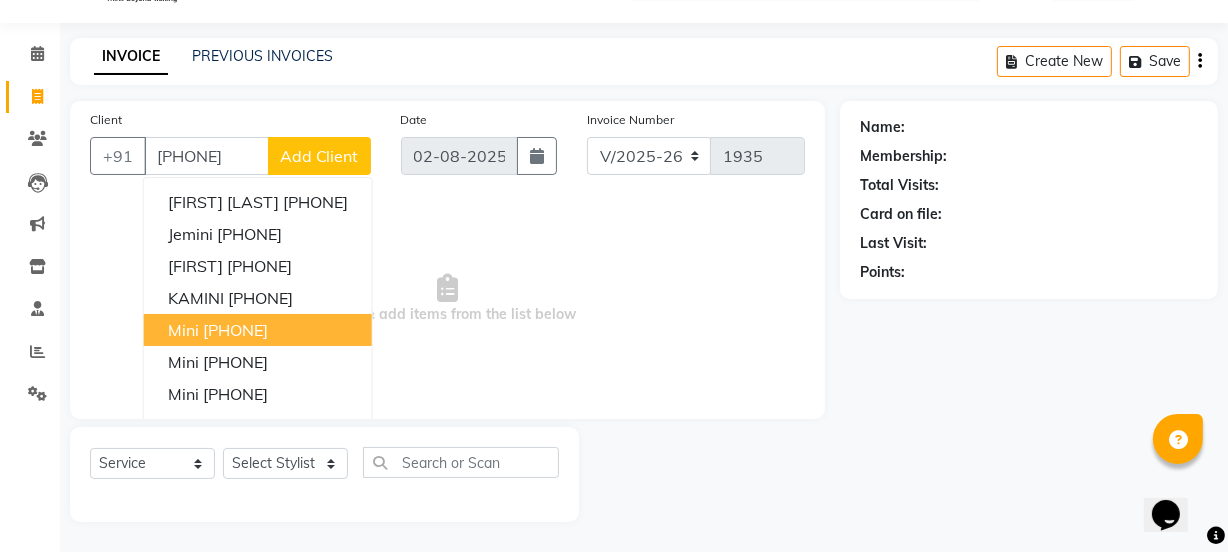 type on "[PHONE]" 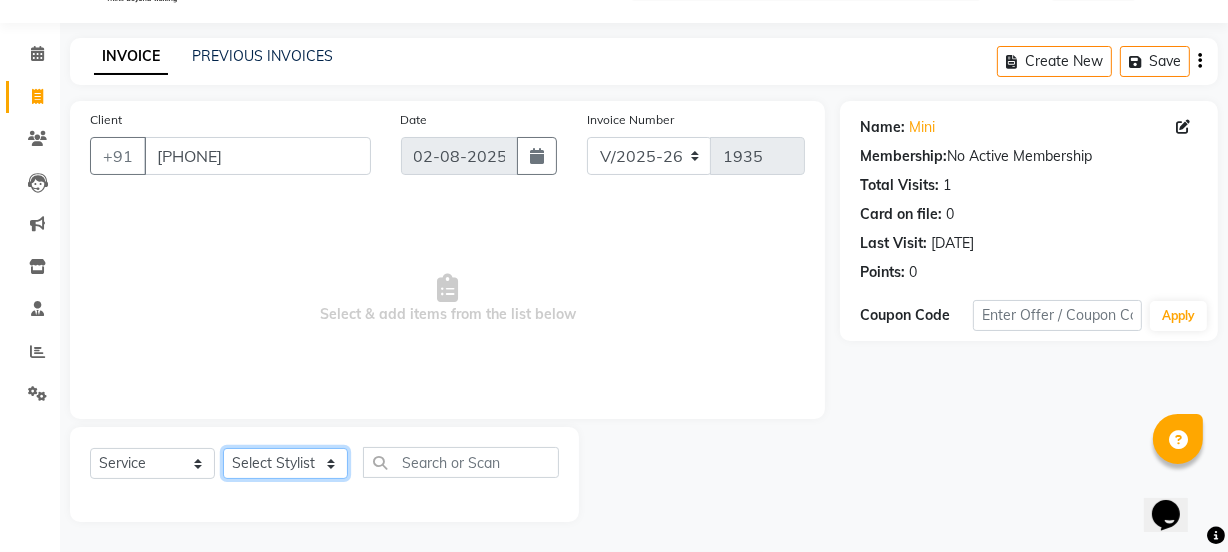 click on "Select Stylist [FIRST] [LAST] [FIRST] [LAST] [FIRST] [LAST] [FIRST] [LAST] [FIRST] [LAST] Manager [FIRST] [LAST] [FIRST] [LAST] [FIRST] [LAST] [FIRST] [LAST] [FIRST] [LAST] [FIRST] [LAST] [FIRST] [LAST] [FIRST] [LAST] [FIRST] [LAST] [FIRST] [LAST] [FIRST] [LAST] [FIRST] [LAST] [FIRST] [LAST] [FIRST] [LAST] [FIRST] [LAST] [FIRST] [LAST]" 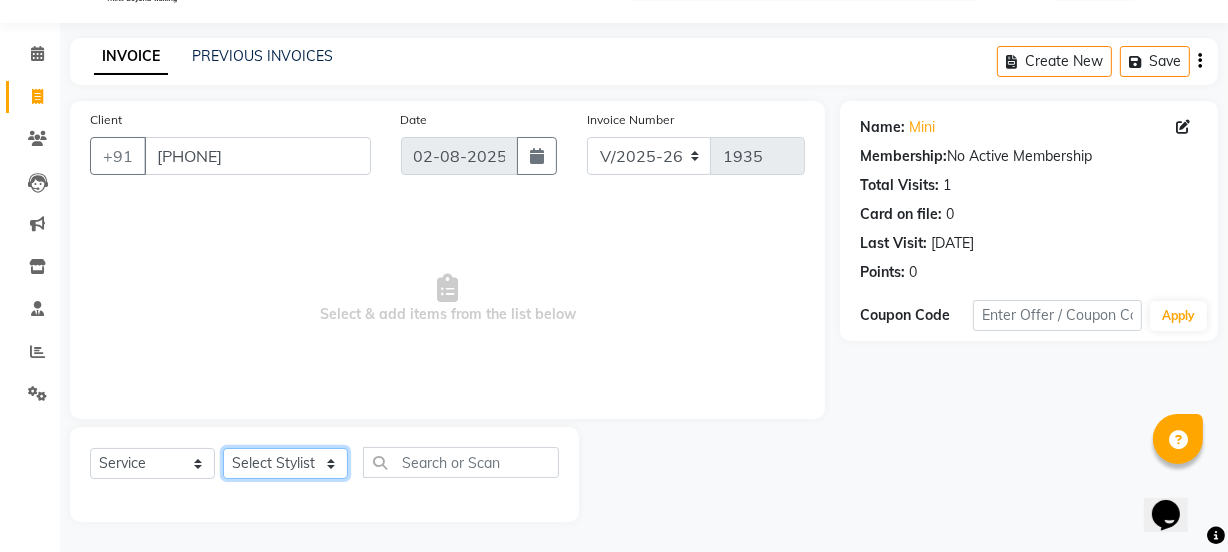 select on "30888" 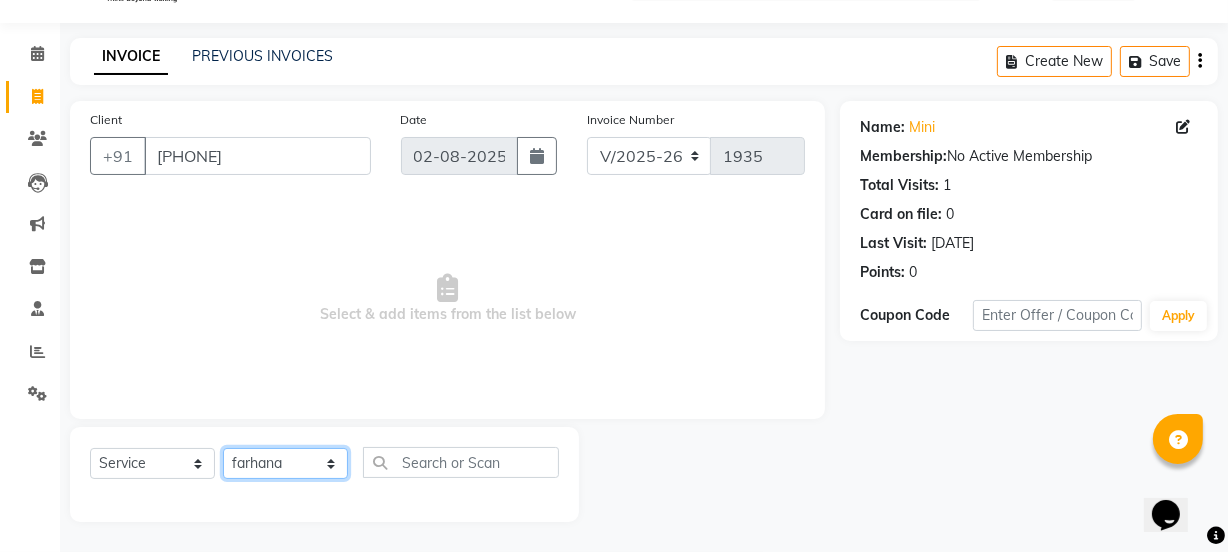 click on "Select Stylist [FIRST] [LAST] [FIRST] [LAST] [FIRST] [LAST] [FIRST] [LAST] [FIRST] [LAST] Manager [FIRST] [LAST] [FIRST] [LAST] [FIRST] [LAST] [FIRST] [LAST] [FIRST] [LAST] [FIRST] [LAST] [FIRST] [LAST] [FIRST] [LAST] [FIRST] [LAST] [FIRST] [LAST] [FIRST] [LAST] [FIRST] [LAST] [FIRST] [LAST] [FIRST] [LAST] [FIRST] [LAST] [FIRST] [LAST]" 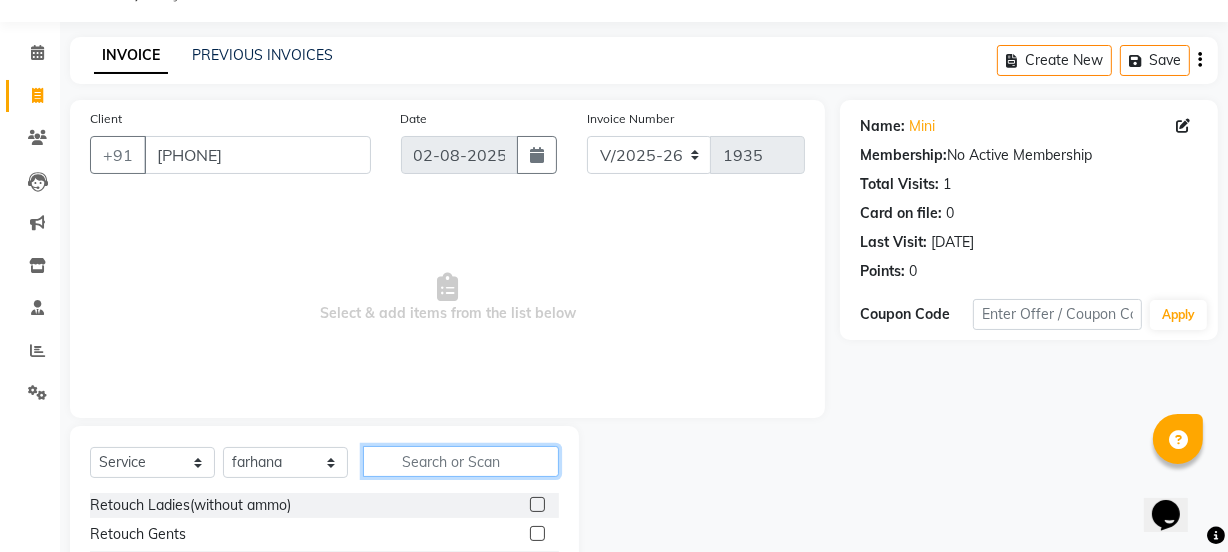 click 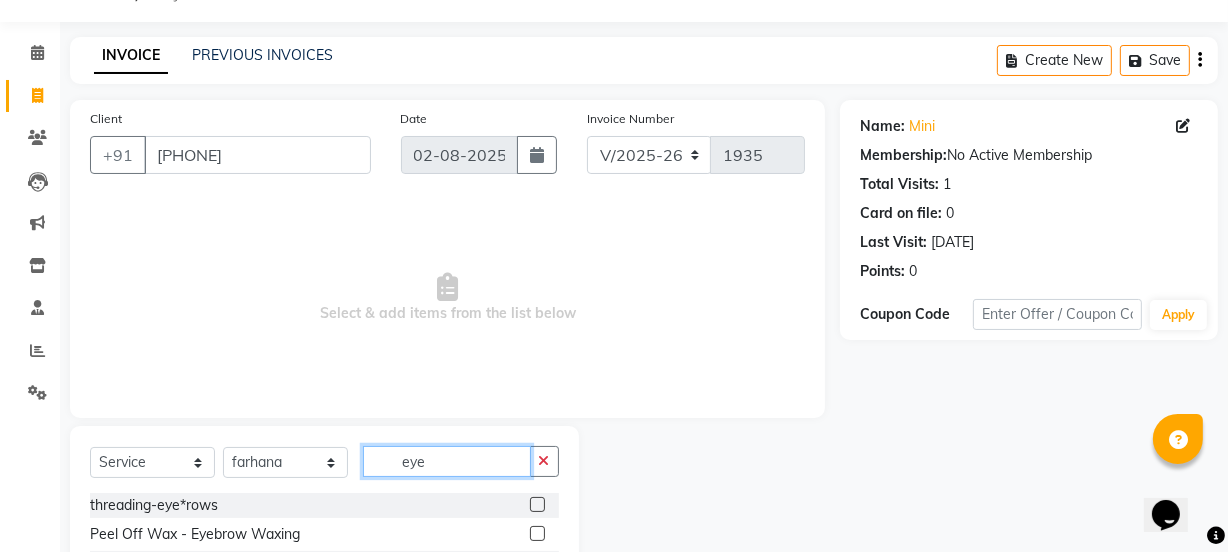 type on "eye" 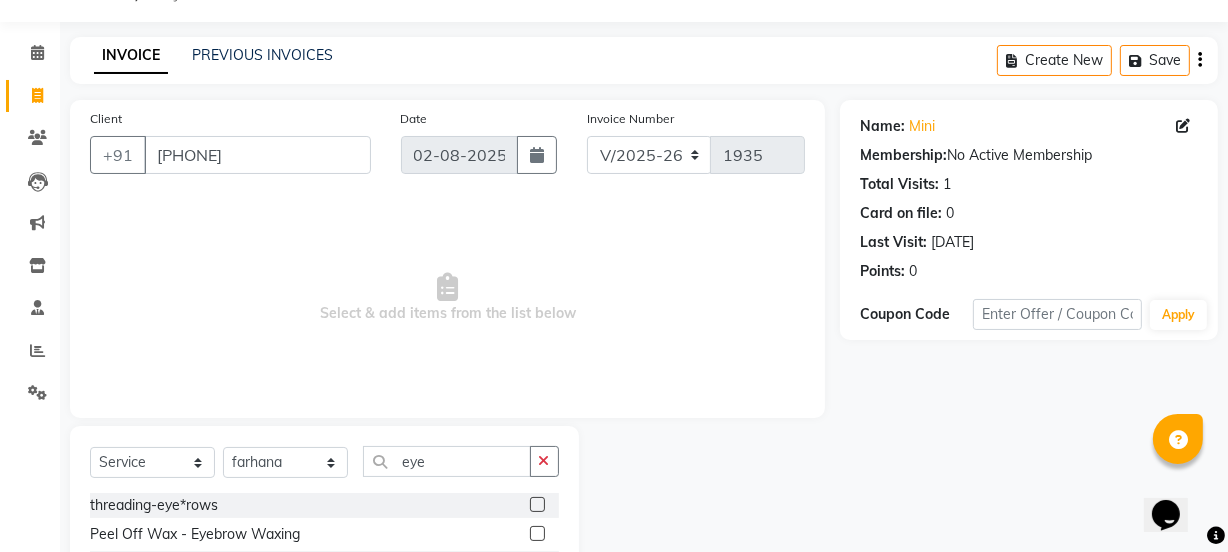 click 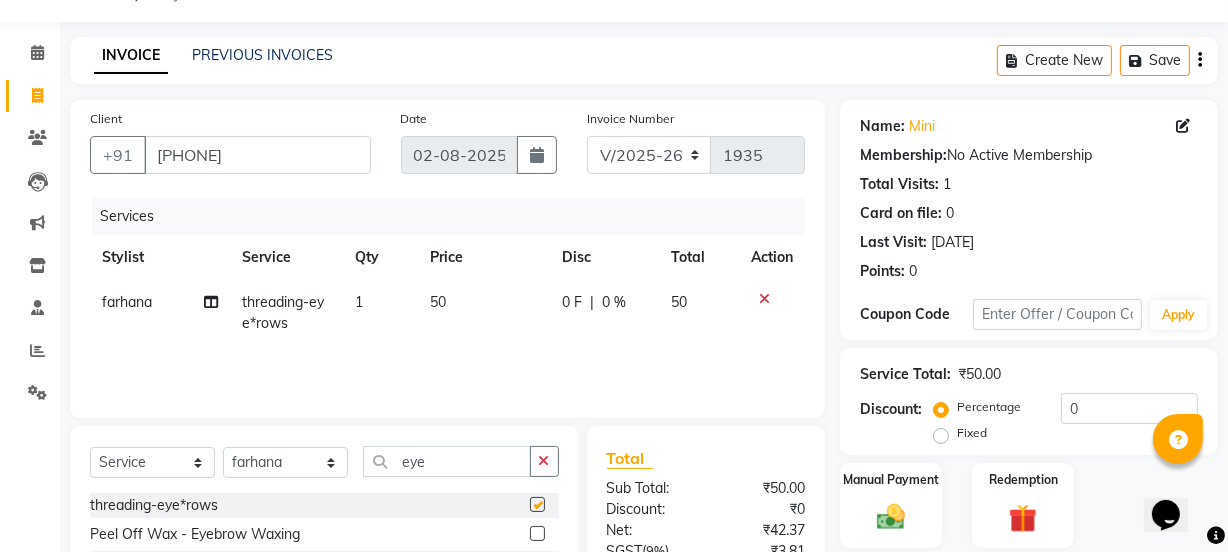checkbox on "false" 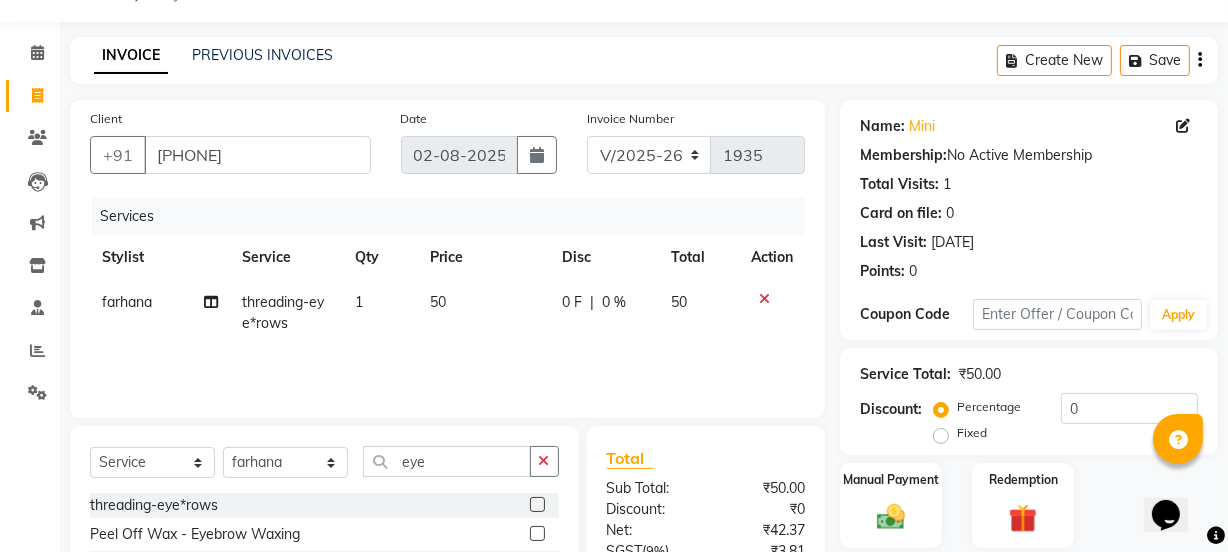 click on "1" 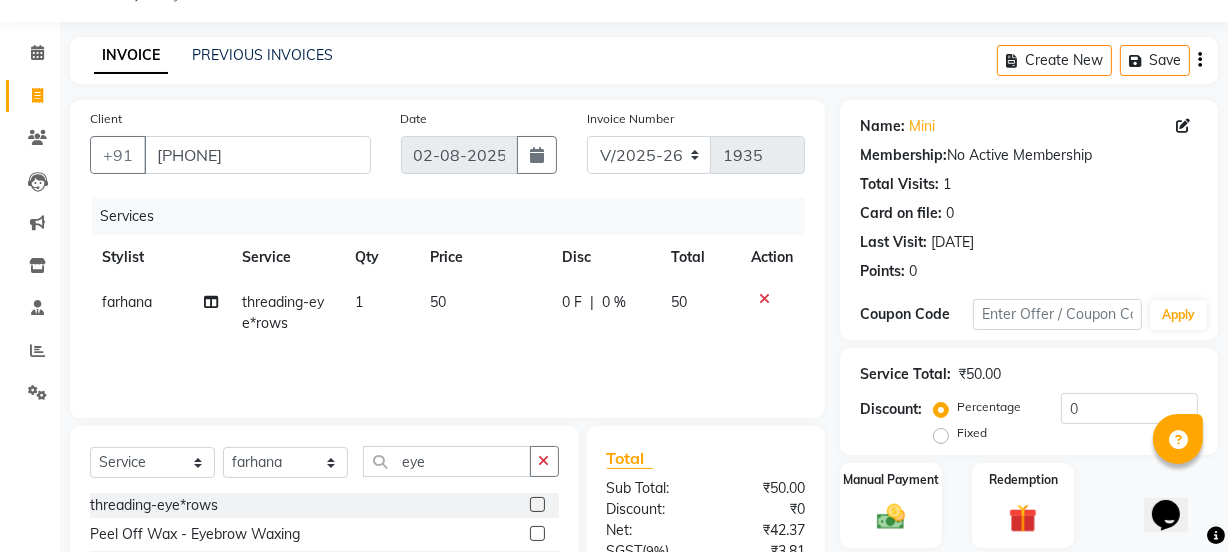 select on "30888" 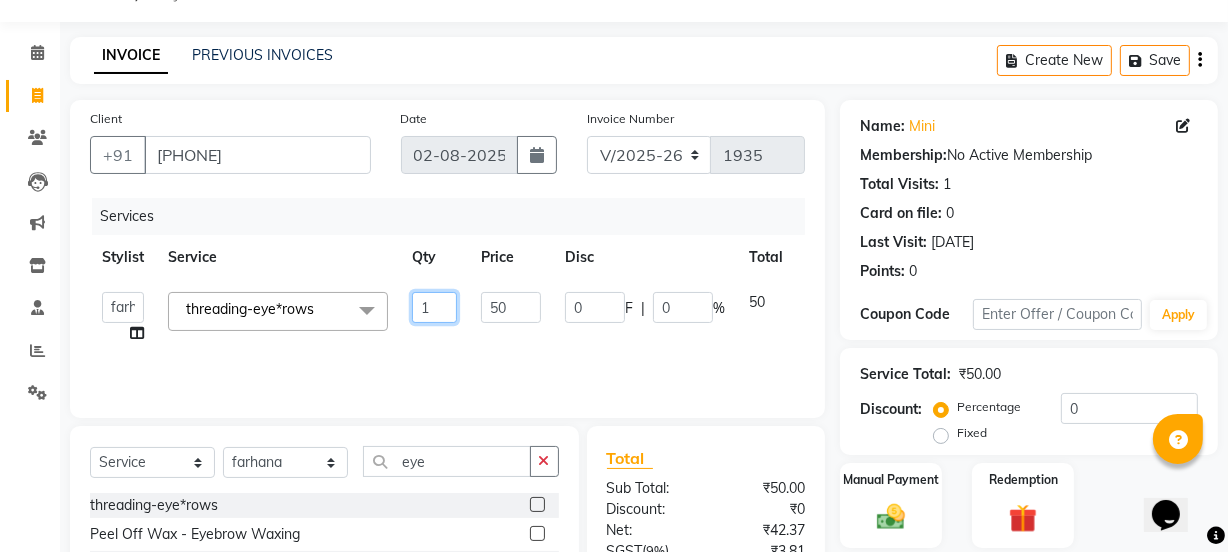 click on "1" 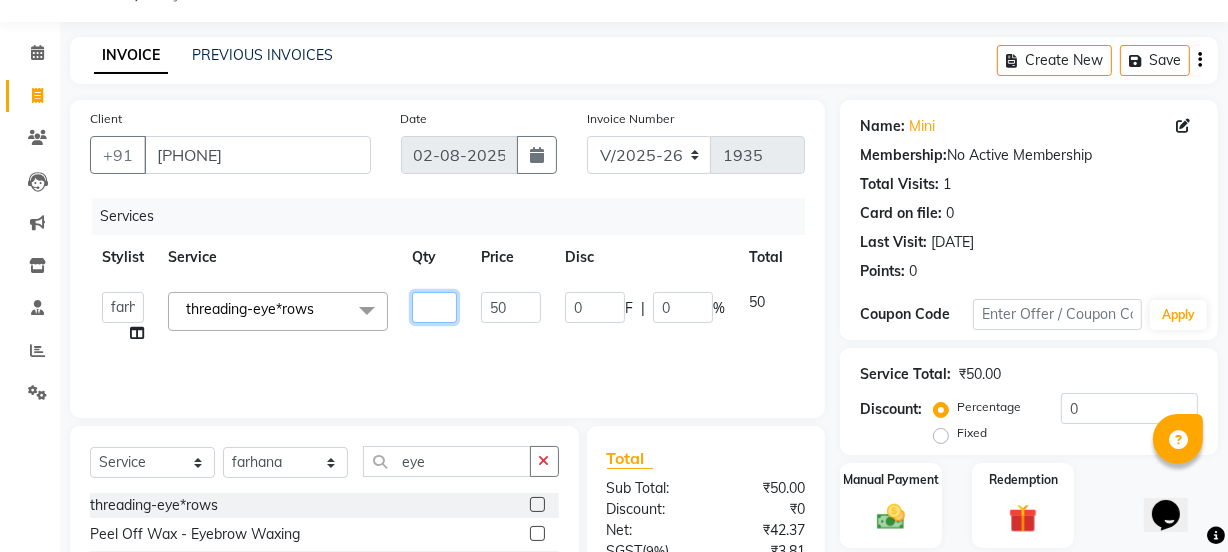 type on "2" 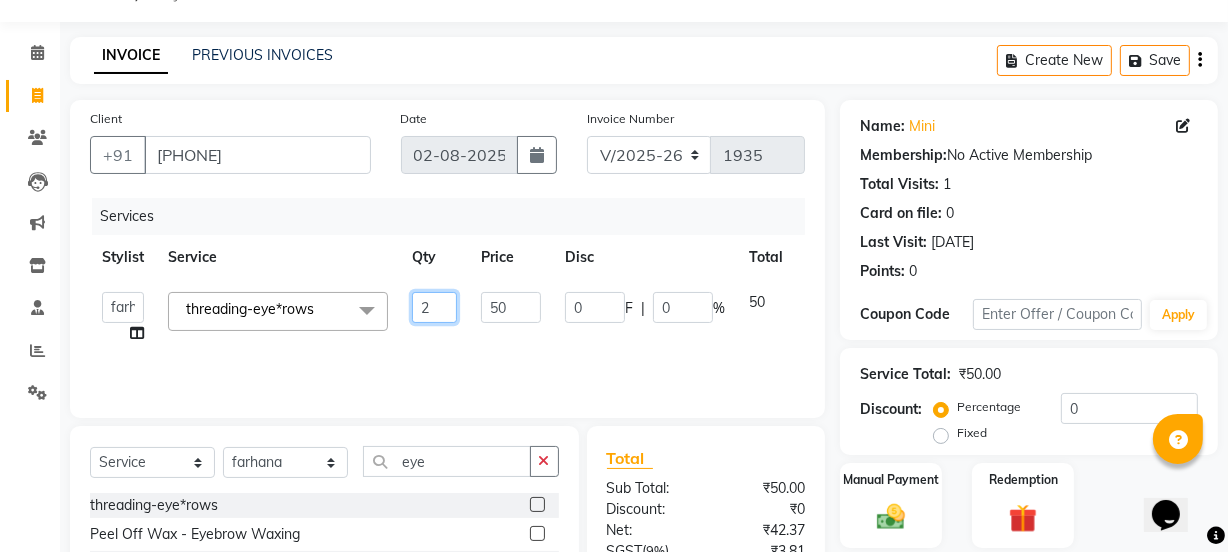 click on "2" 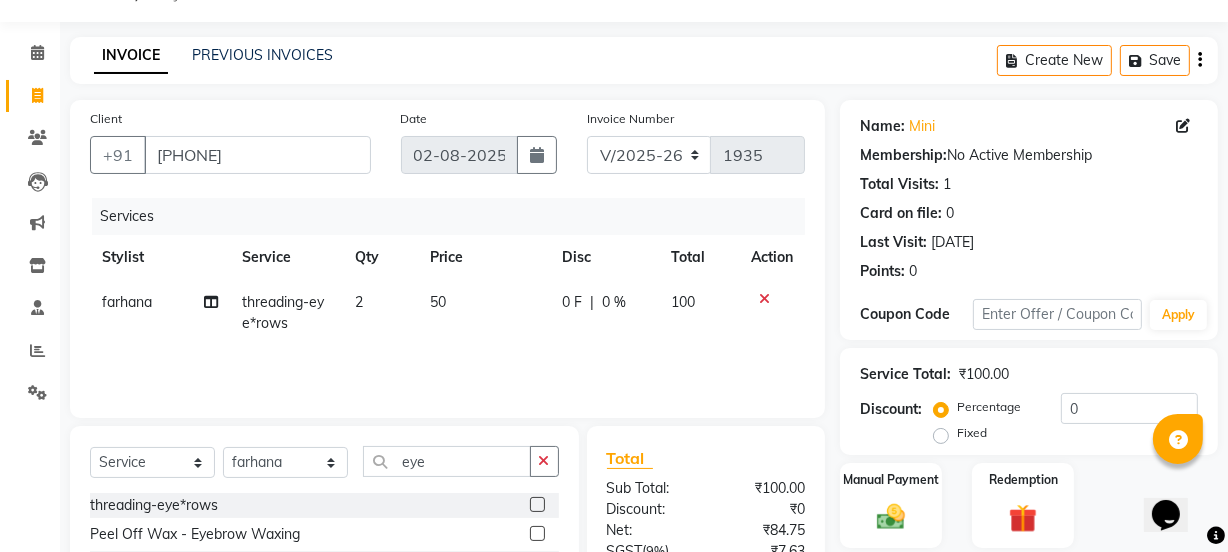 click on "Services Stylist Service Qty Price Disc Total Action [FIRST] threading-eye*rows 2 50 0 F | 0 % 100" 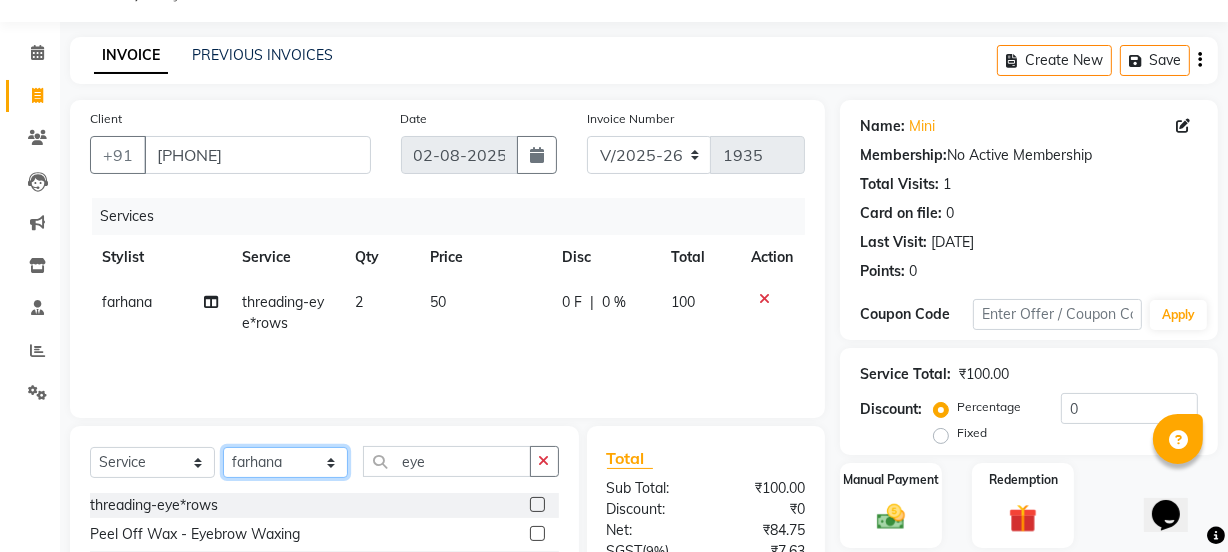 click on "Select Stylist [FIRST] [LAST] [FIRST] [LAST] [FIRST] [LAST] [FIRST] [LAST] [FIRST] [LAST] Manager [FIRST] [LAST] [FIRST] [LAST] [FIRST] [LAST] [FIRST] [LAST] [FIRST] [LAST] [FIRST] [LAST] [FIRST] [LAST] [FIRST] [LAST] [FIRST] [LAST] [FIRST] [LAST] [FIRST] [LAST] [FIRST] [LAST] [FIRST] [LAST] [FIRST] [LAST] [FIRST] [LAST] [FIRST] [LAST]" 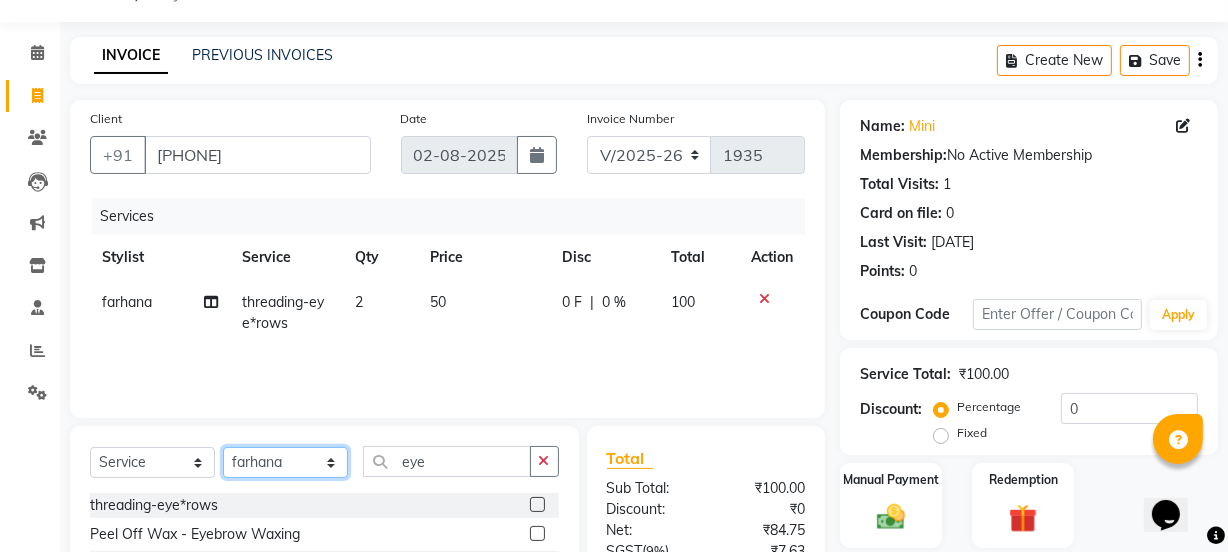 select on "29621" 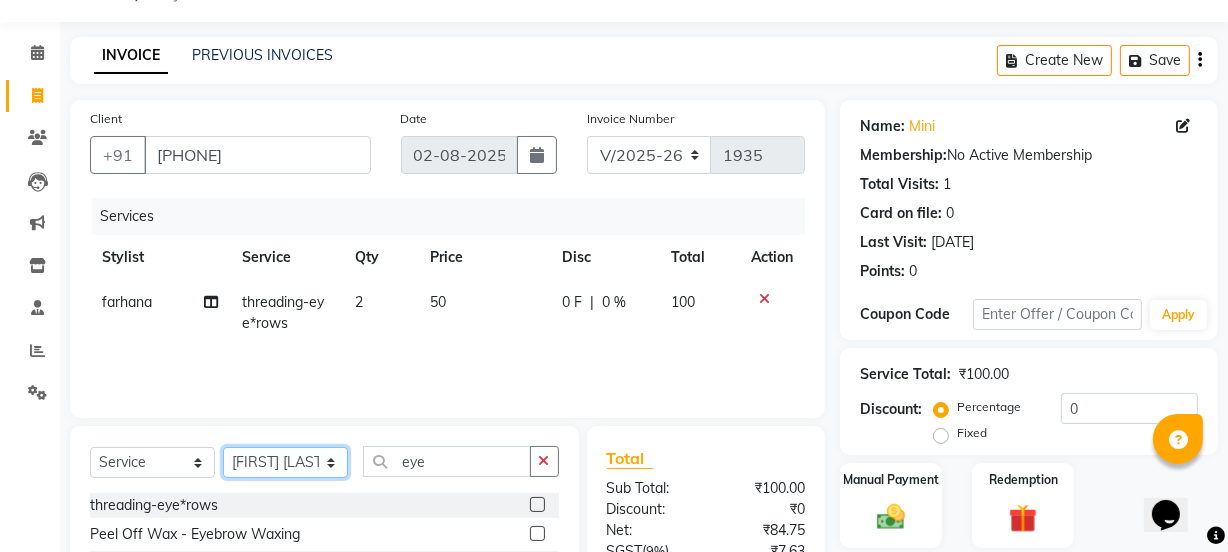 click on "Select Stylist [FIRST] [LAST] [FIRST] [LAST] [FIRST] [LAST] [FIRST] [LAST] [FIRST] [LAST] Manager [FIRST] [LAST] [FIRST] [LAST] [FIRST] [LAST] [FIRST] [LAST] [FIRST] [LAST] [FIRST] [LAST] [FIRST] [LAST] [FIRST] [LAST] [FIRST] [LAST] [FIRST] [LAST] [FIRST] [LAST] [FIRST] [LAST] [FIRST] [LAST] [FIRST] [LAST] [FIRST] [LAST] [FIRST] [LAST]" 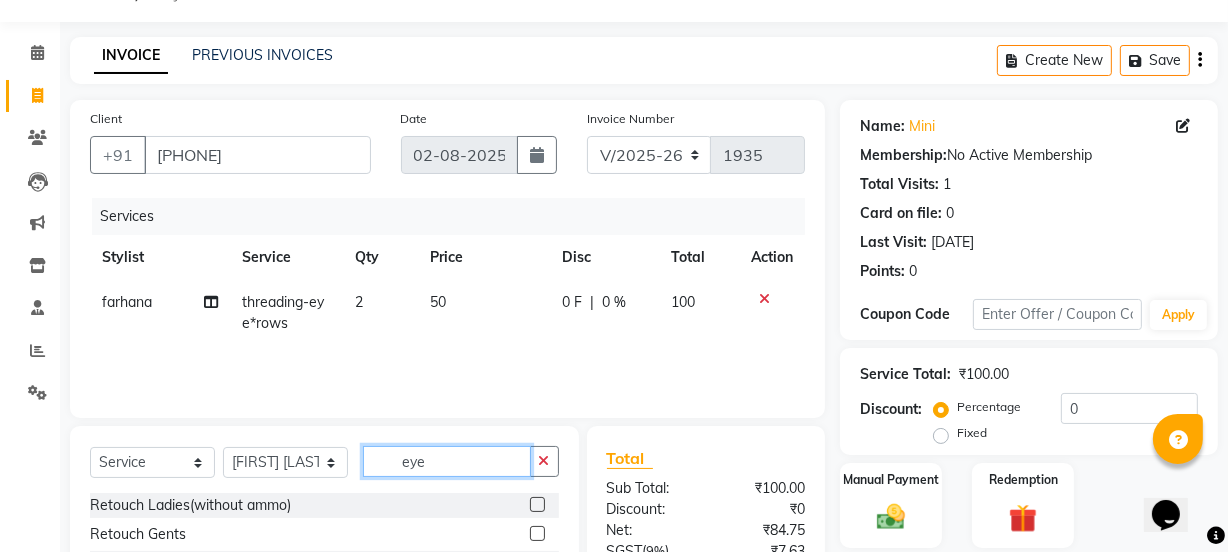 click on "eye" 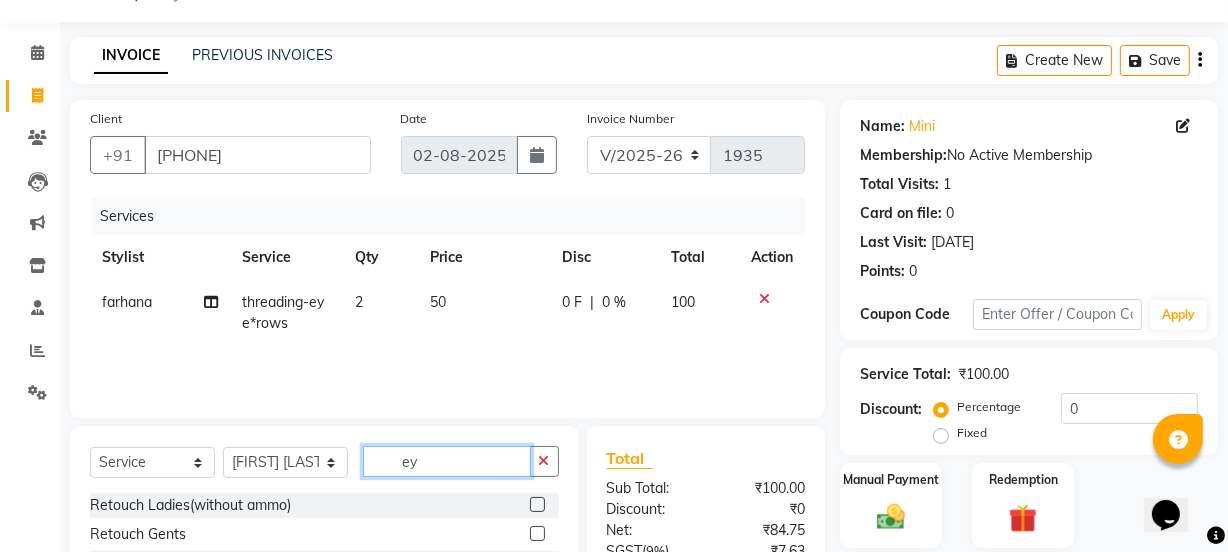 type on "e" 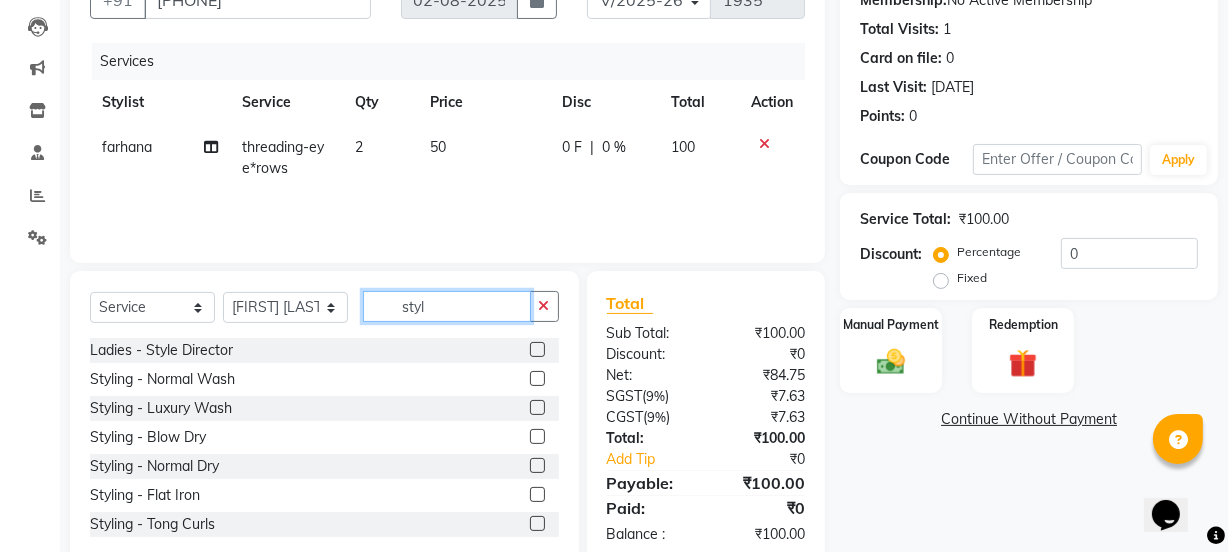 scroll, scrollTop: 207, scrollLeft: 0, axis: vertical 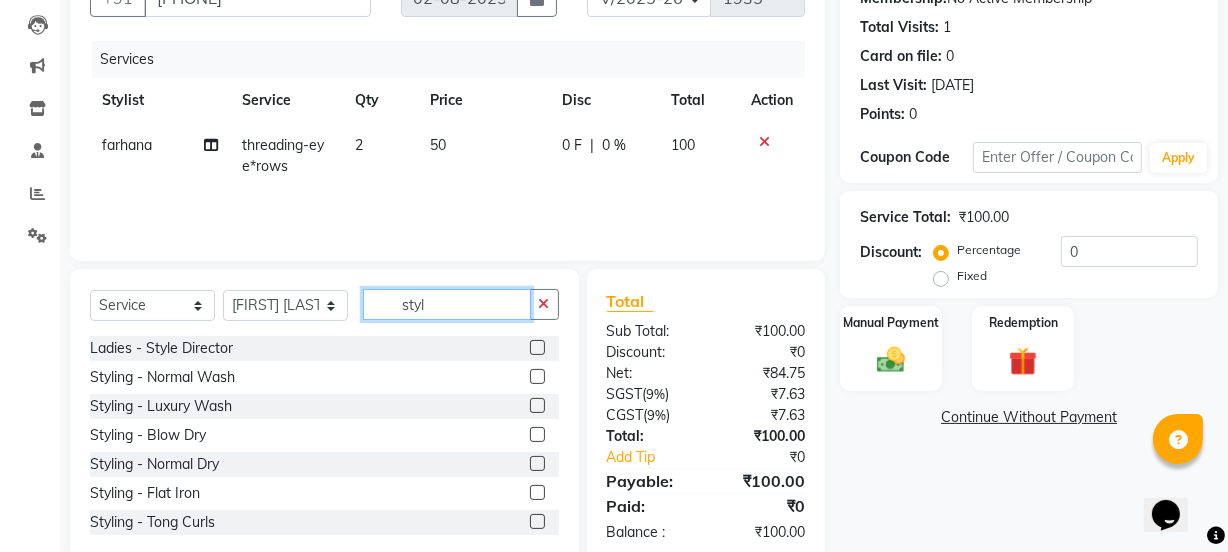 type on "styl" 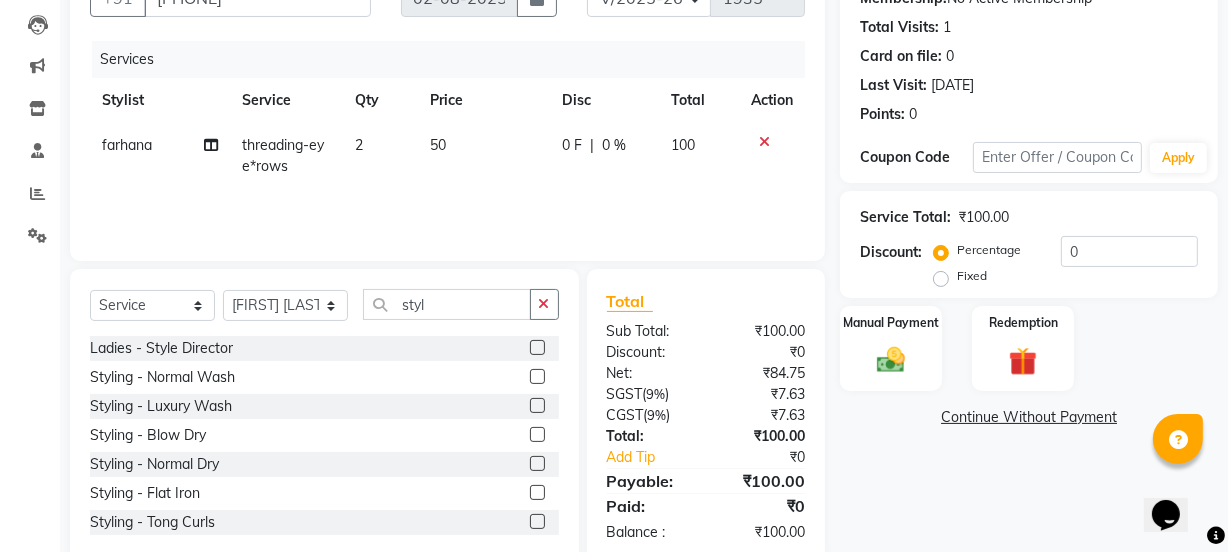 click 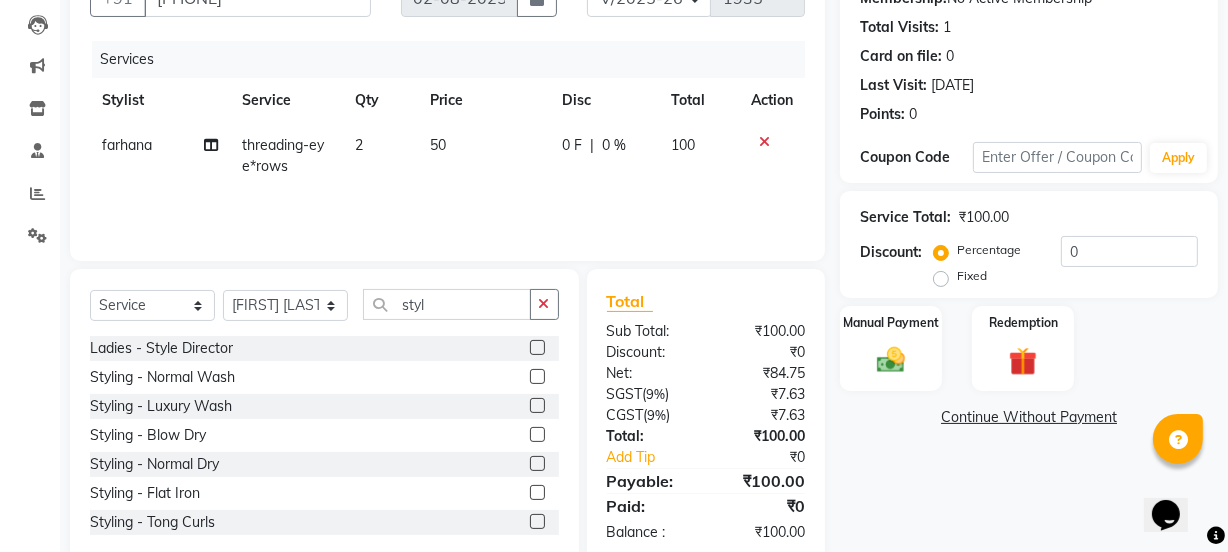 click at bounding box center (536, 522) 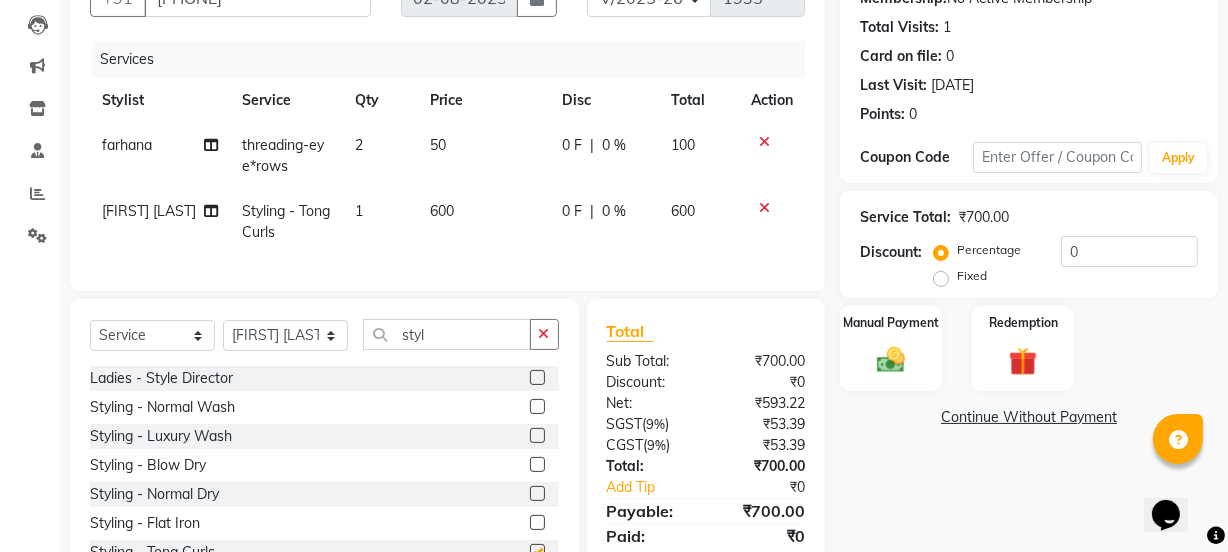 checkbox on "false" 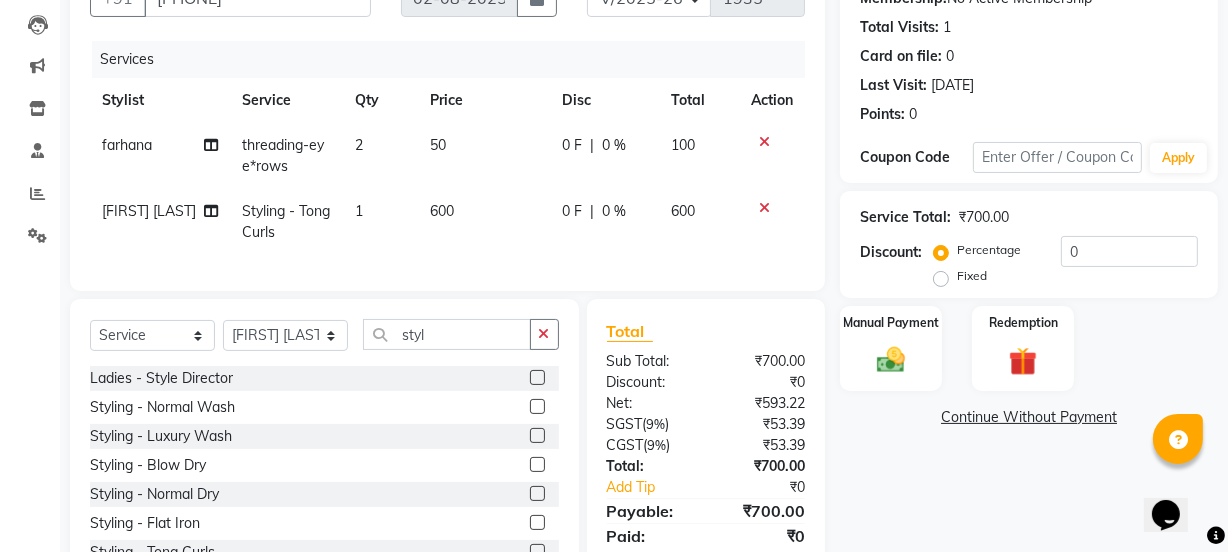 click on "600" 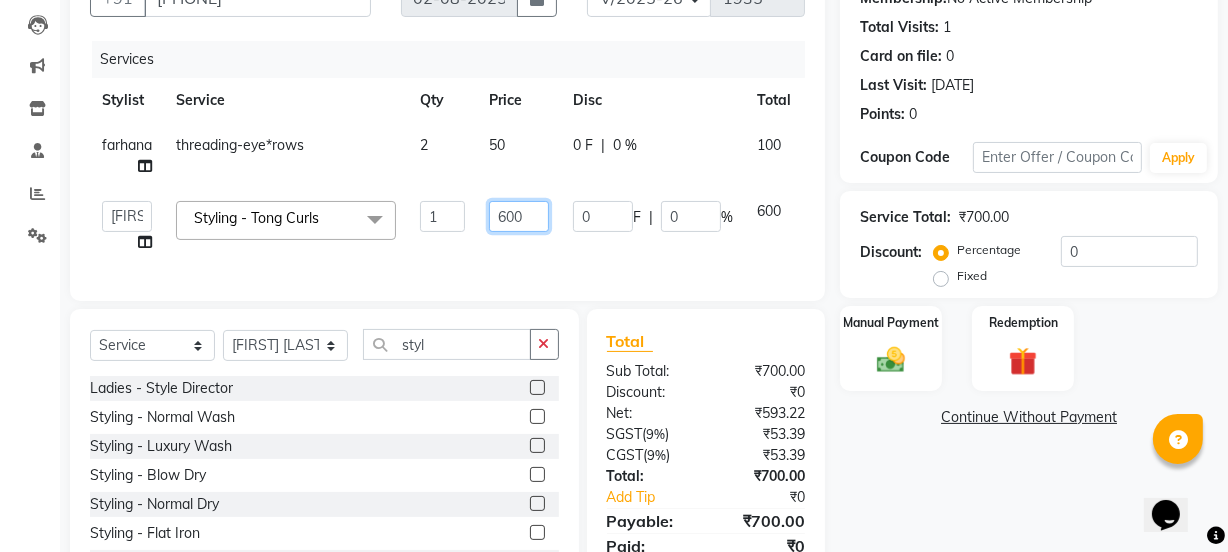 click on "600" 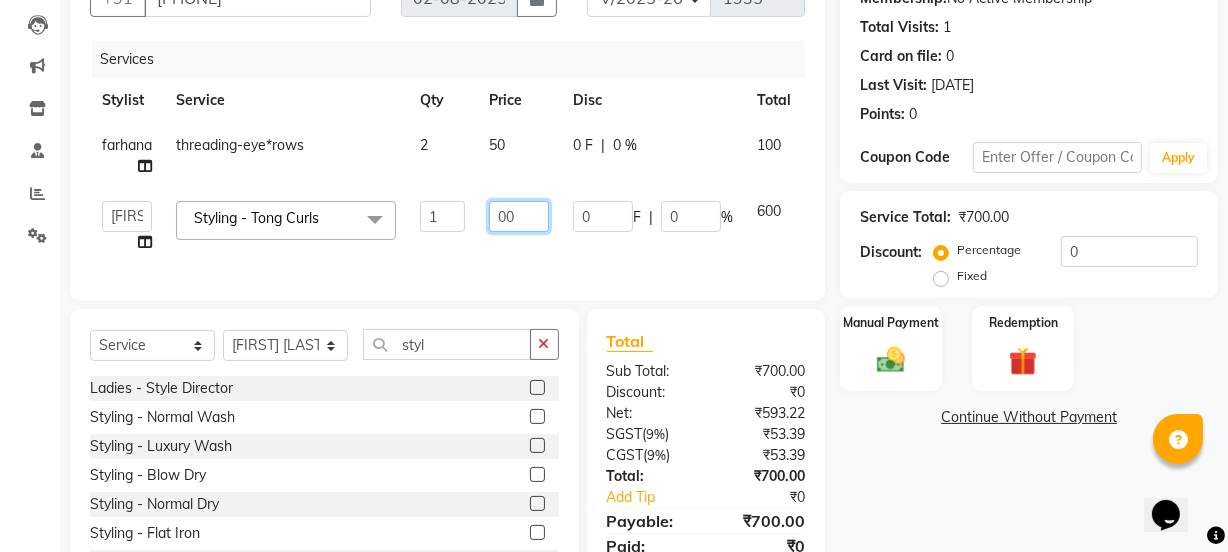 type on "700" 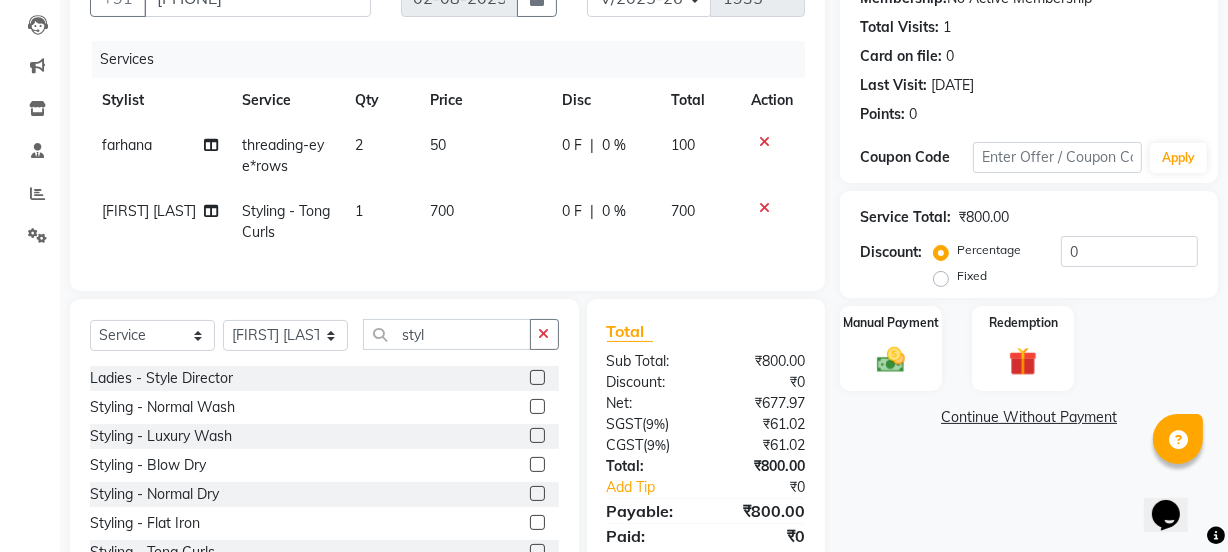 click on "700" 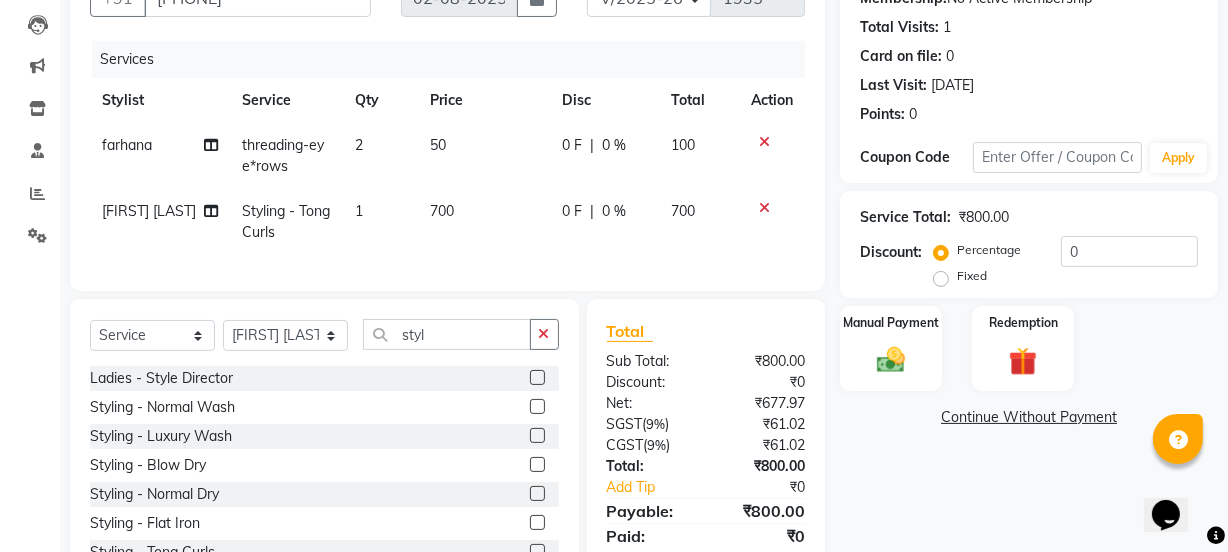 select on "29621" 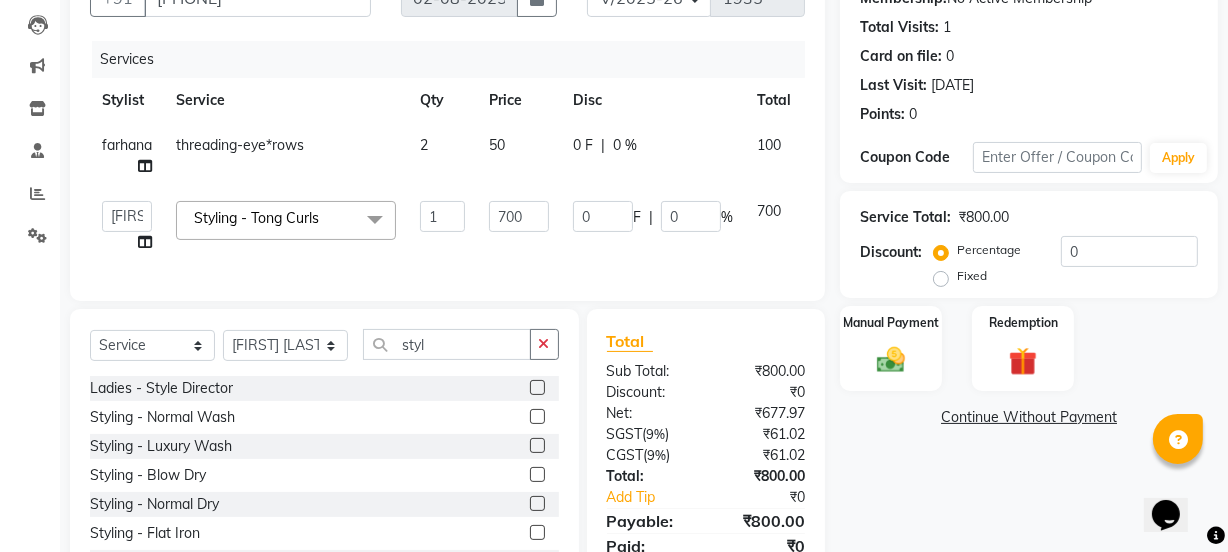 scroll, scrollTop: 303, scrollLeft: 0, axis: vertical 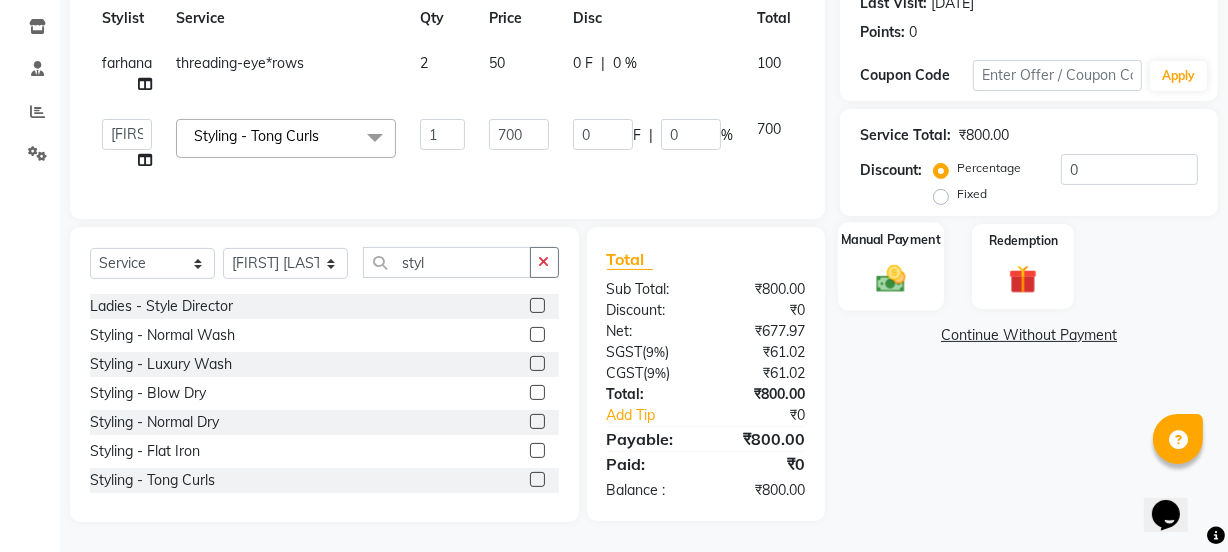 click 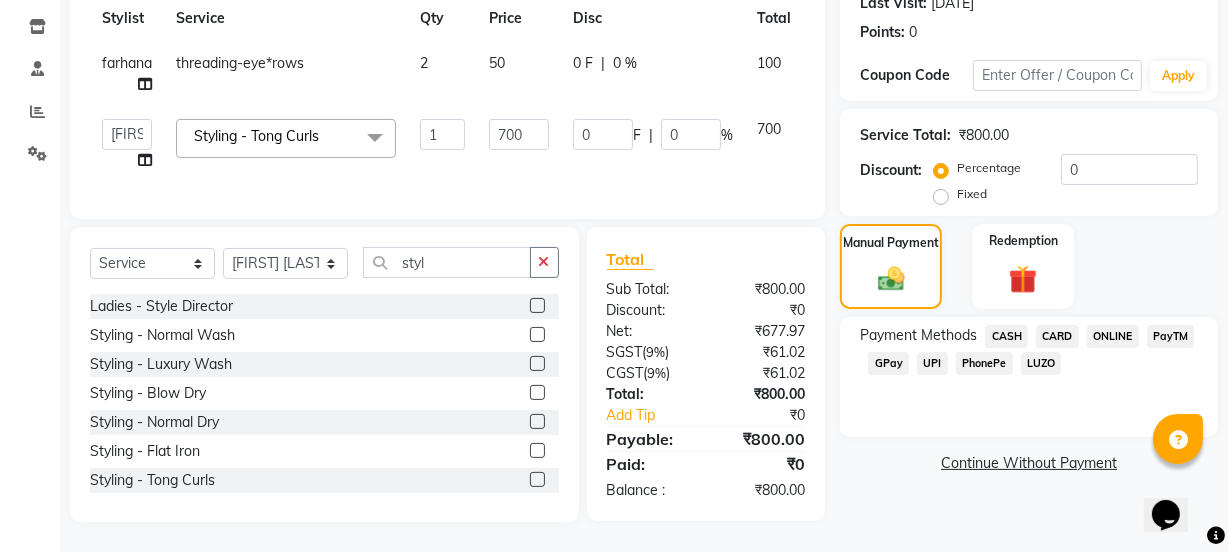 click on "UPI" 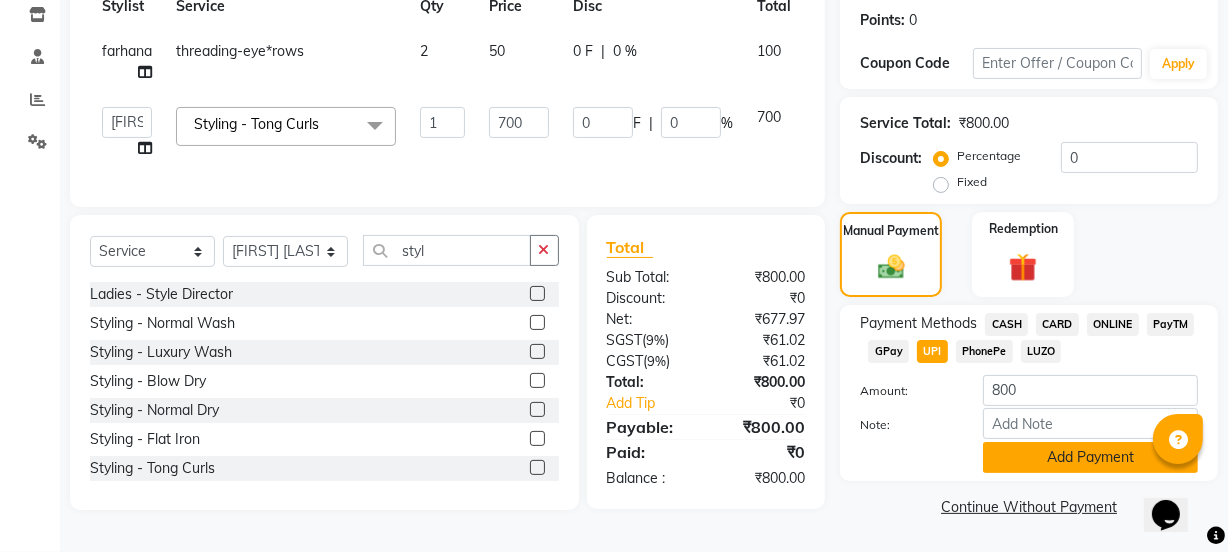 click on "Add Payment" 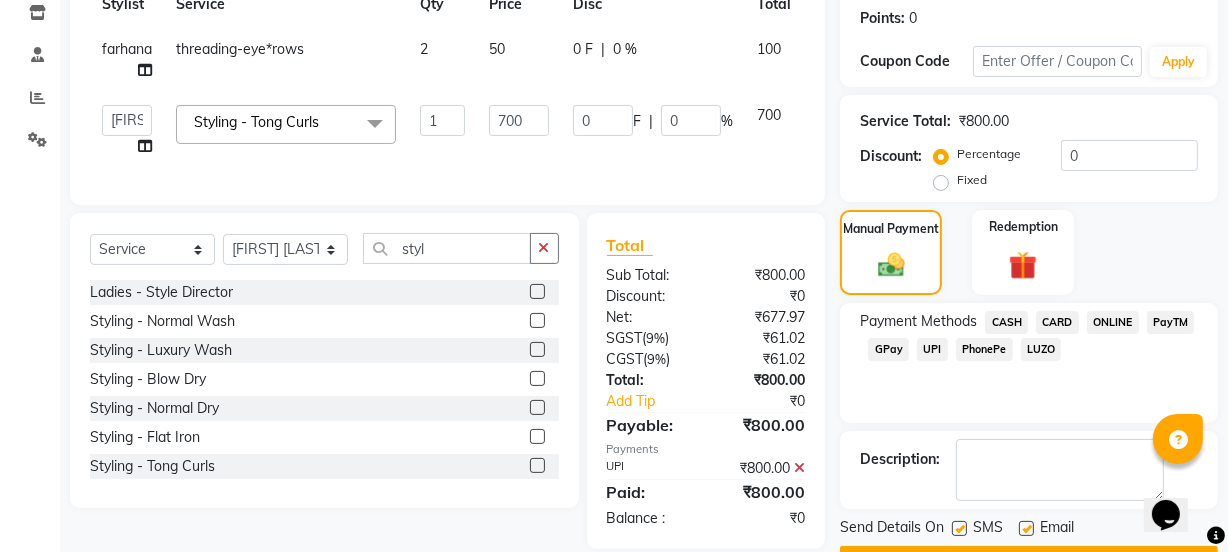 scroll, scrollTop: 357, scrollLeft: 0, axis: vertical 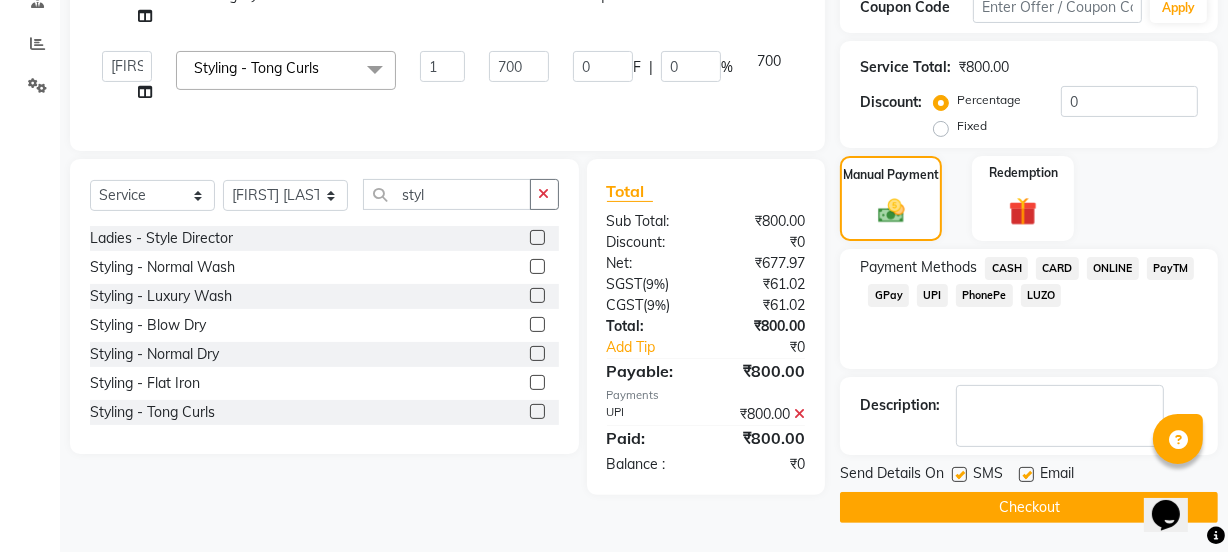 click 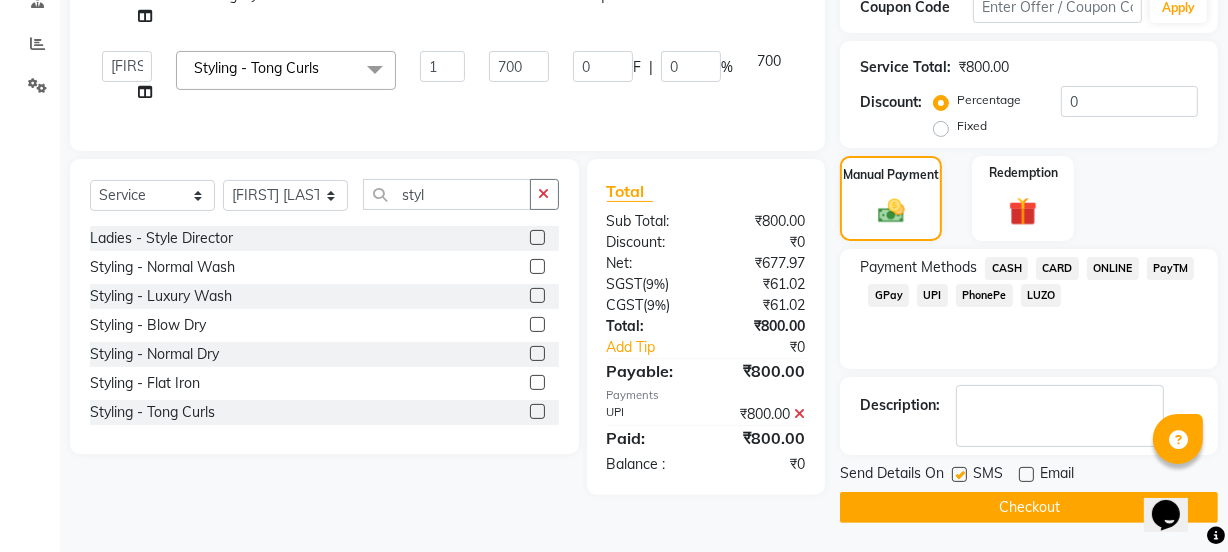 click 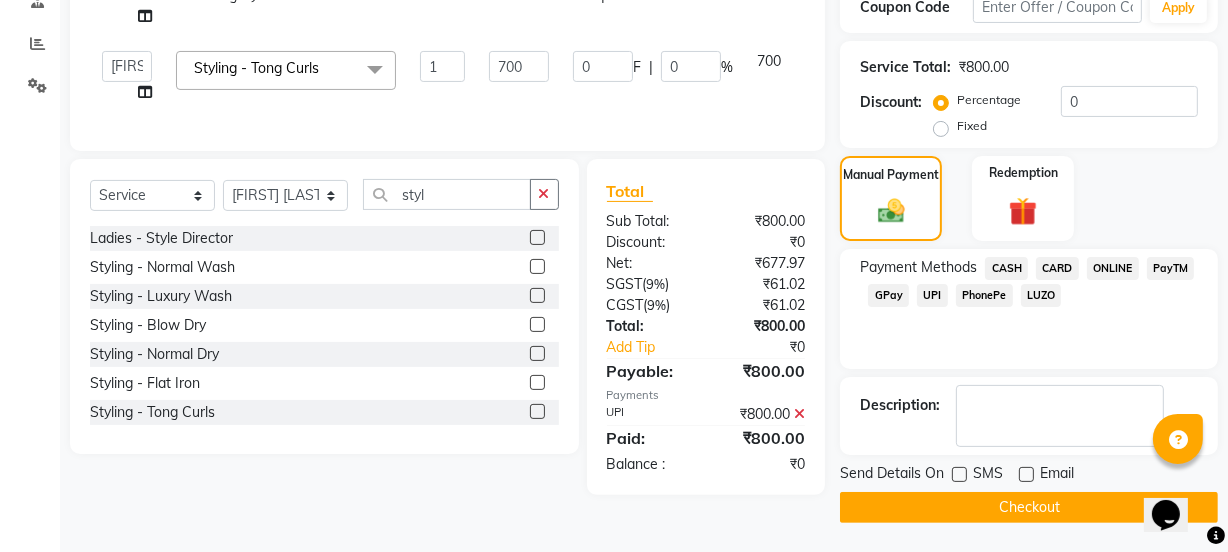 click on "Checkout" 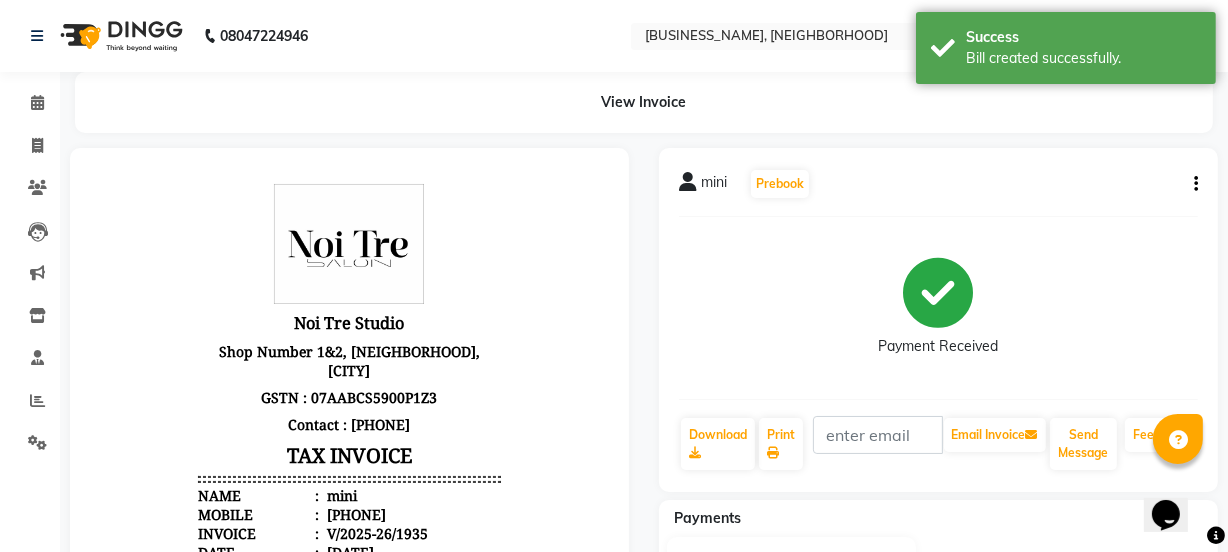 scroll, scrollTop: 0, scrollLeft: 0, axis: both 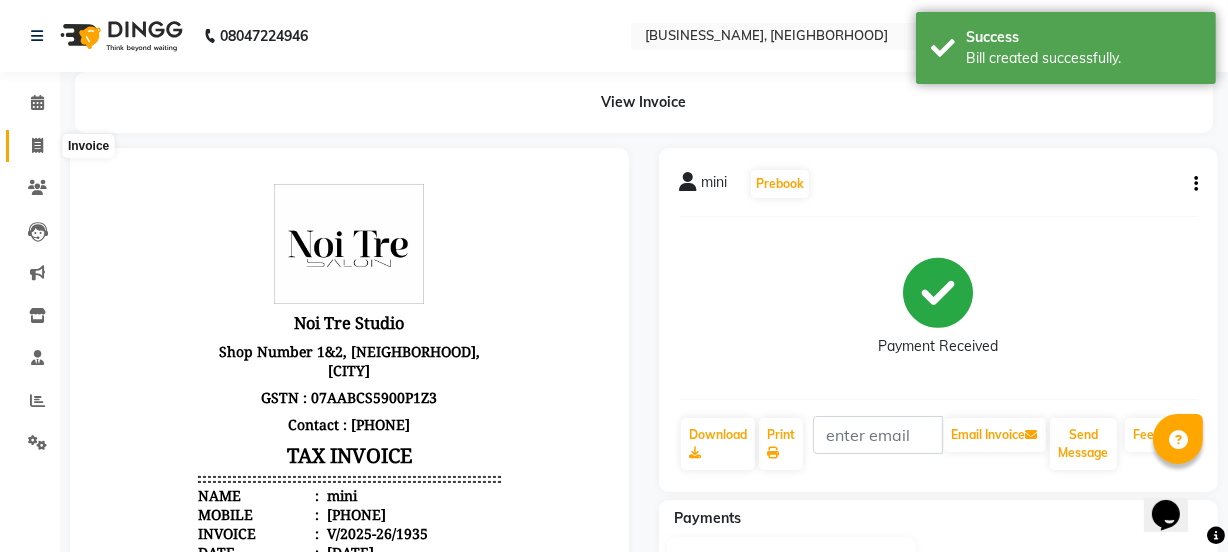 click 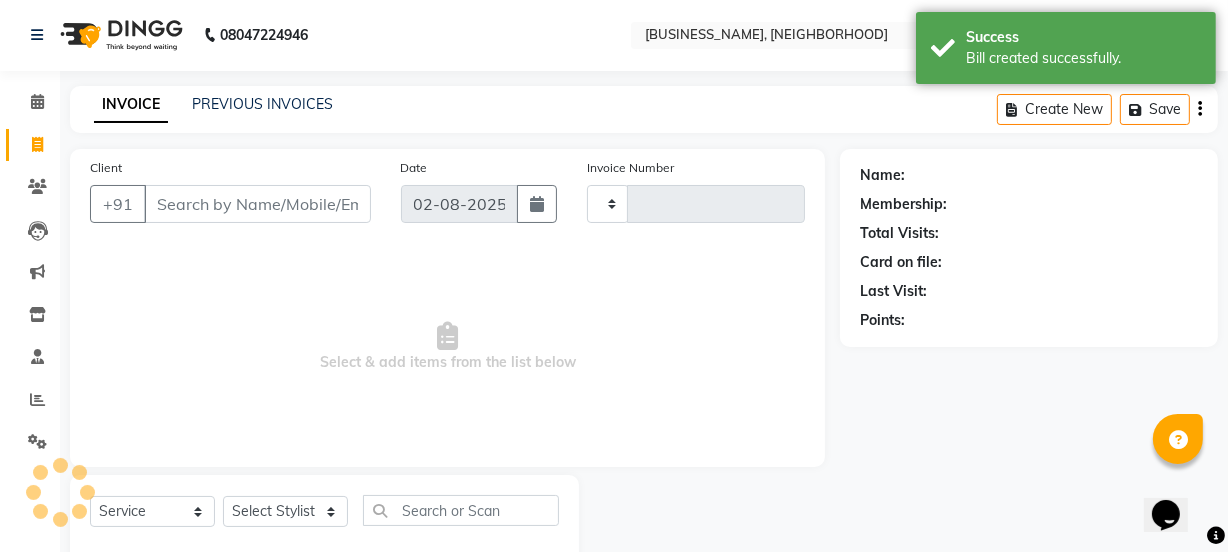 type on "1936" 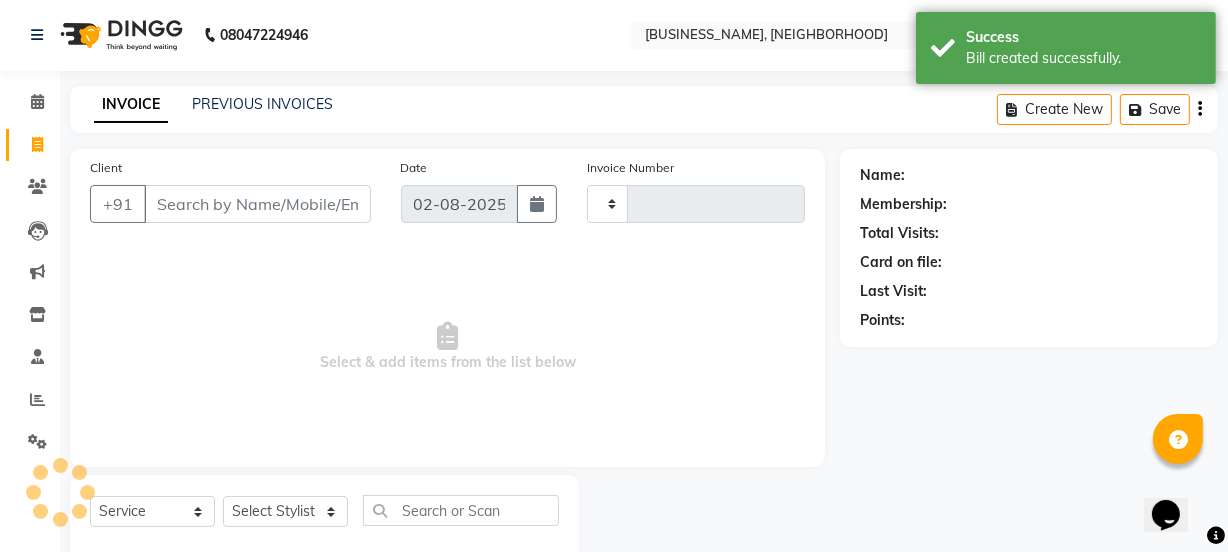 select on "4884" 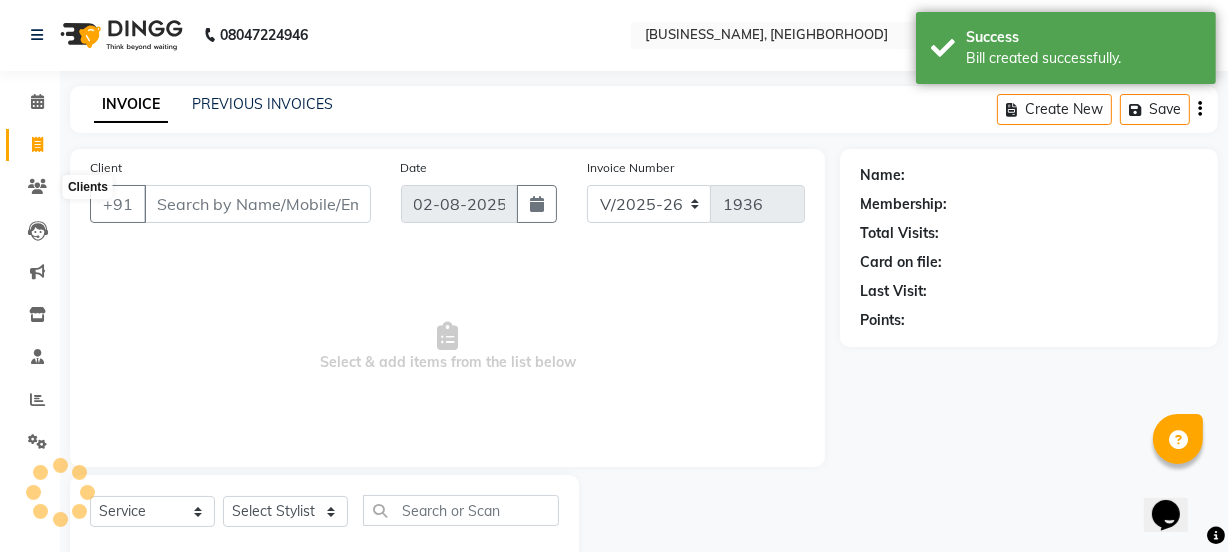 scroll, scrollTop: 50, scrollLeft: 0, axis: vertical 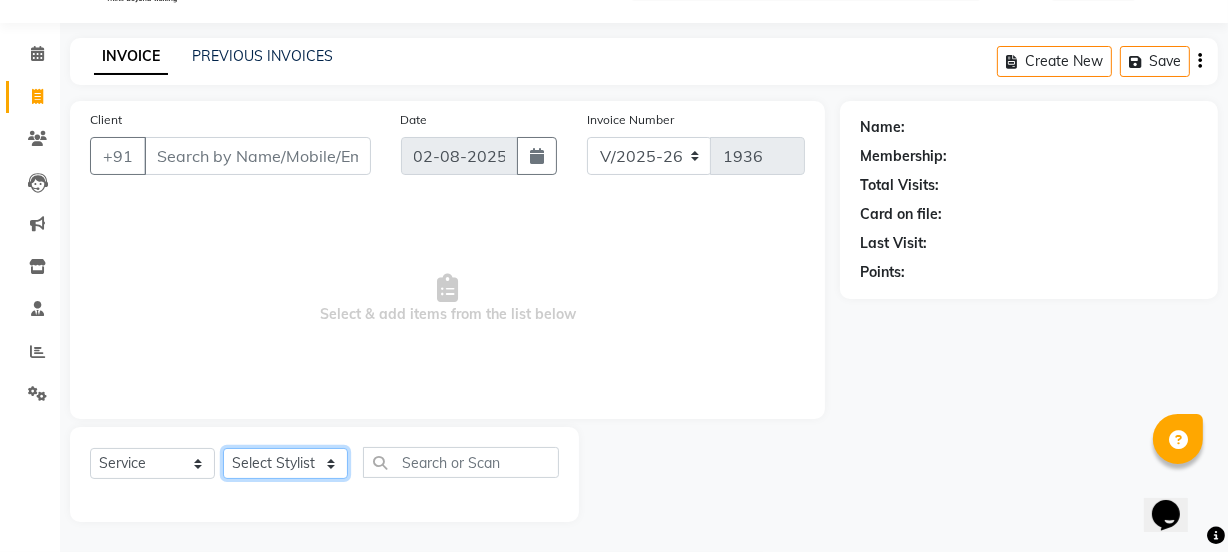 drag, startPoint x: 255, startPoint y: 58, endPoint x: 280, endPoint y: 465, distance: 407.7671 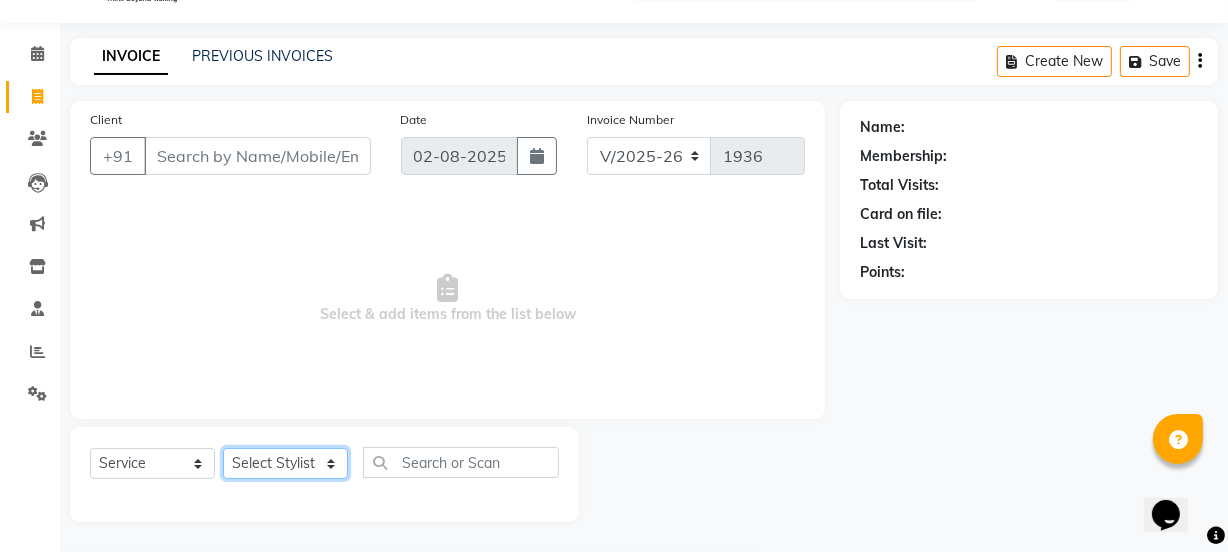 select on "29623" 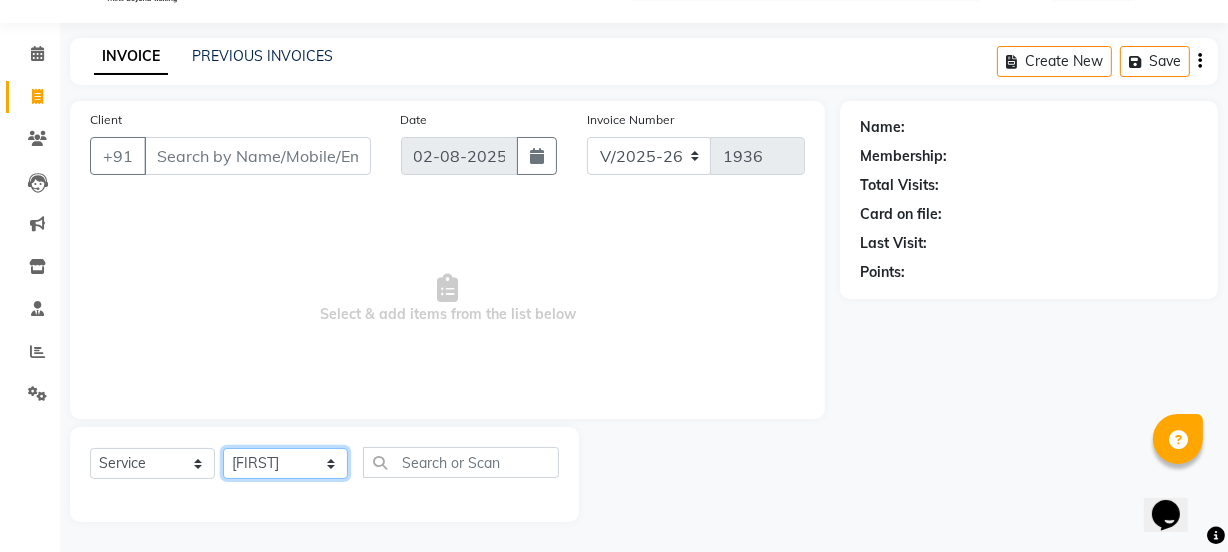 click on "Select Stylist [FIRST] [LAST] [FIRST] [LAST] [FIRST] [LAST] [FIRST] [LAST] [FIRST] [LAST] Manager [FIRST] [LAST] [FIRST] [LAST] [FIRST] [LAST] [FIRST] [LAST] [FIRST] [LAST] [FIRST] [LAST] [FIRST] [LAST] [FIRST] [LAST] [FIRST] [LAST] [FIRST] [LAST] [FIRST] [LAST] [FIRST] [LAST] [FIRST] [LAST] [FIRST] [LAST] [FIRST] [LAST] [FIRST] [LAST]" 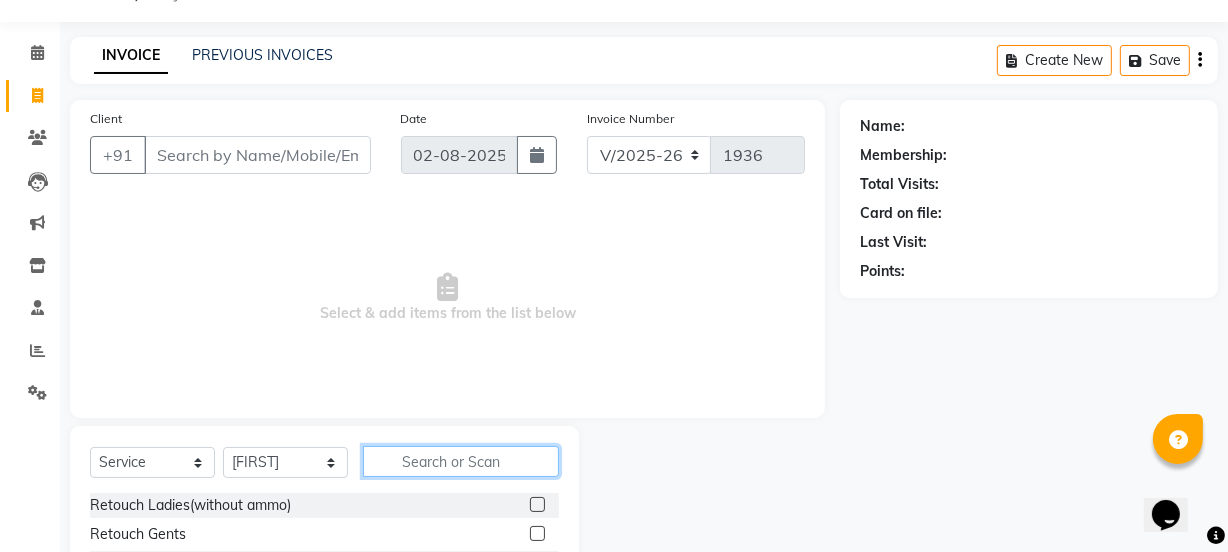 click 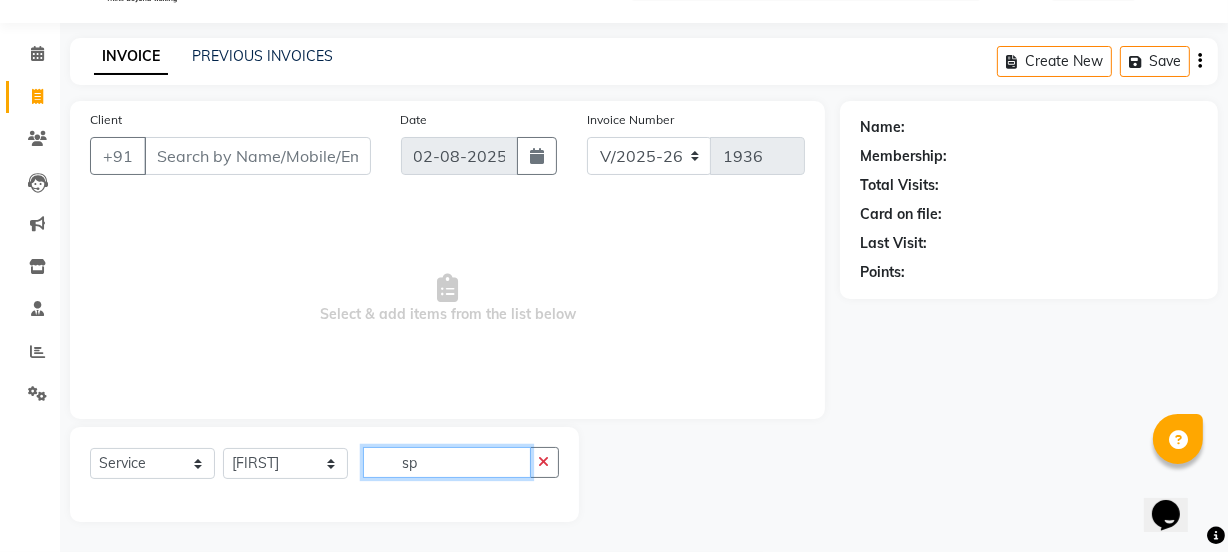 type on "s" 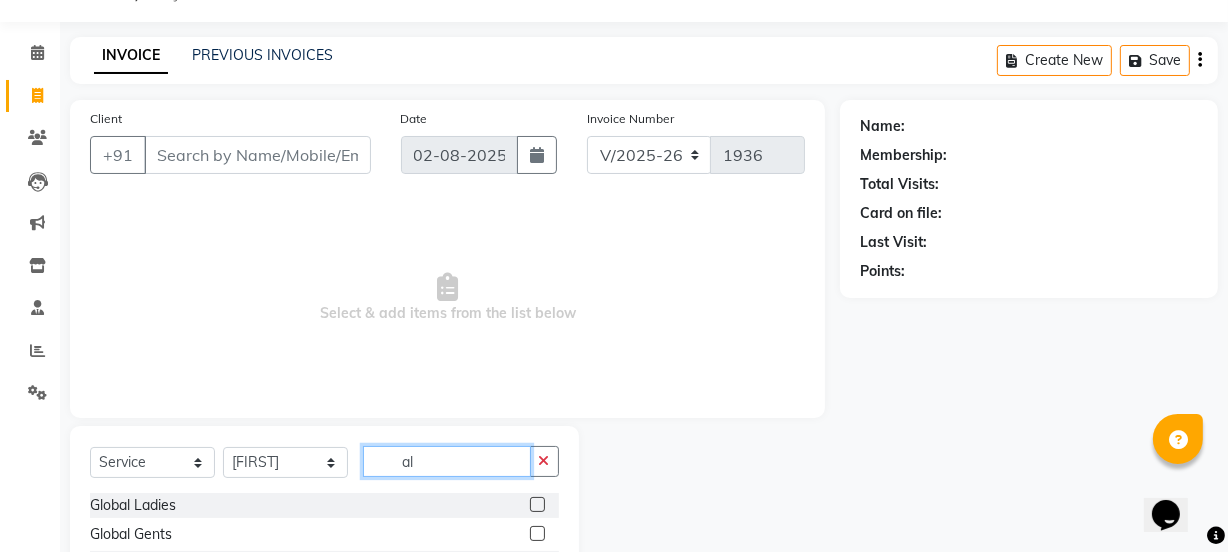 type on "a" 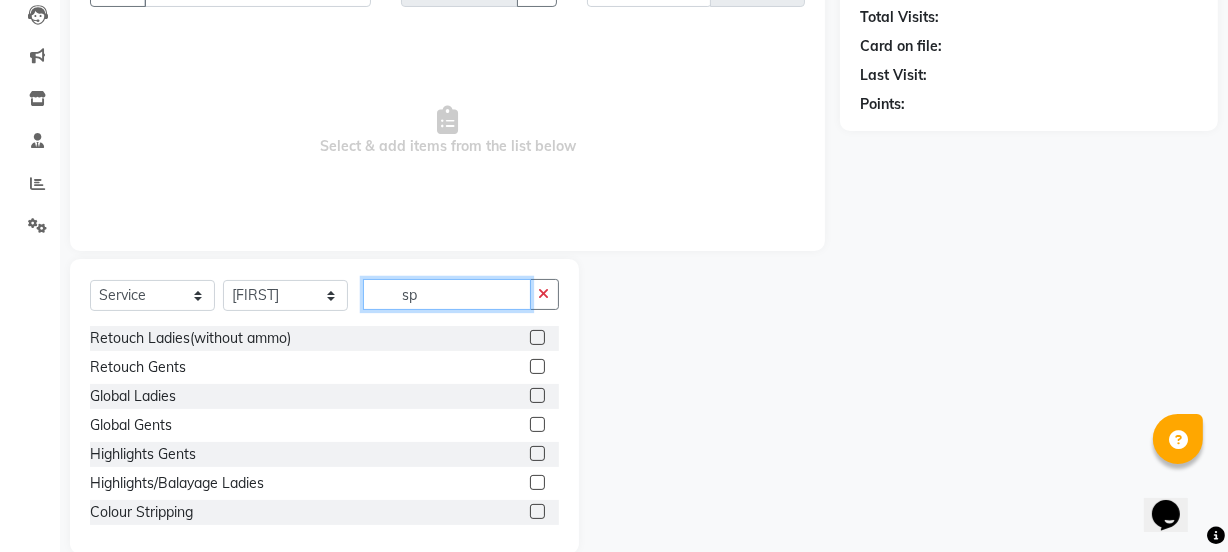 scroll, scrollTop: 50, scrollLeft: 0, axis: vertical 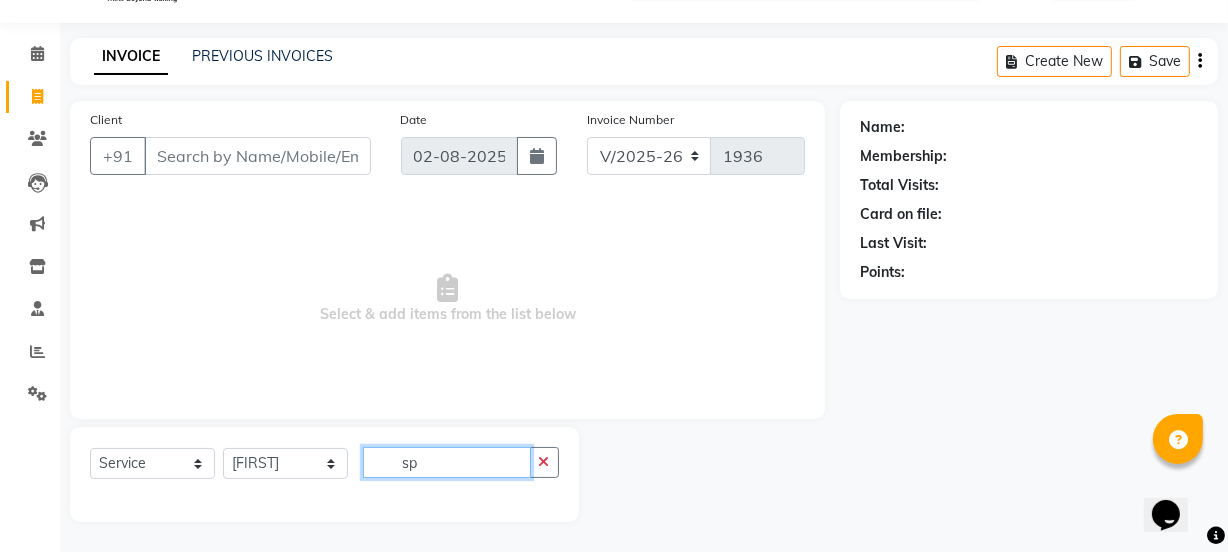 type on "s" 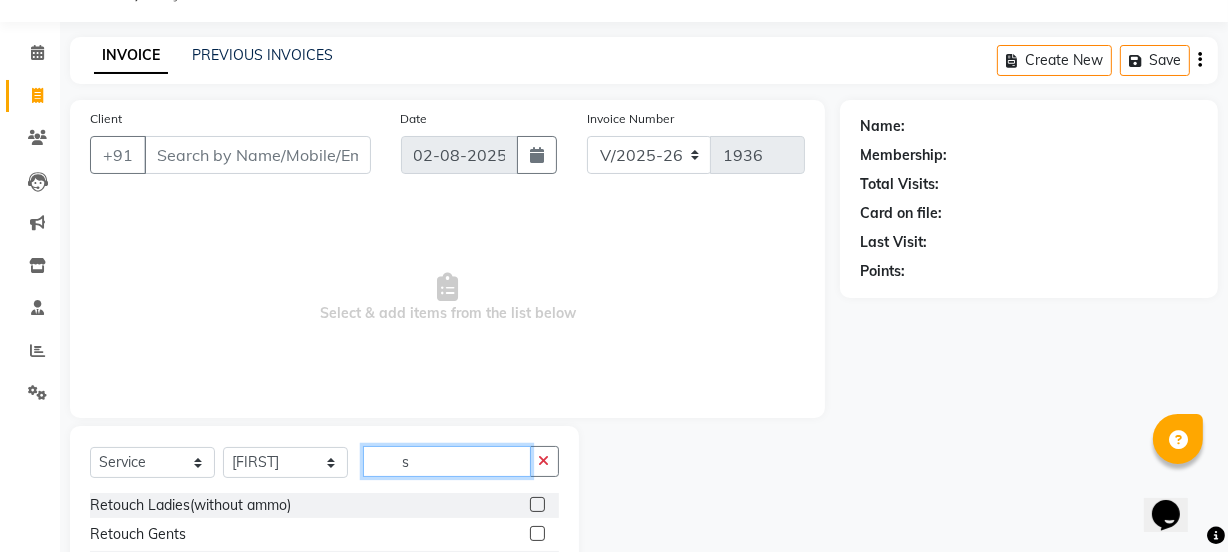 scroll, scrollTop: 217, scrollLeft: 0, axis: vertical 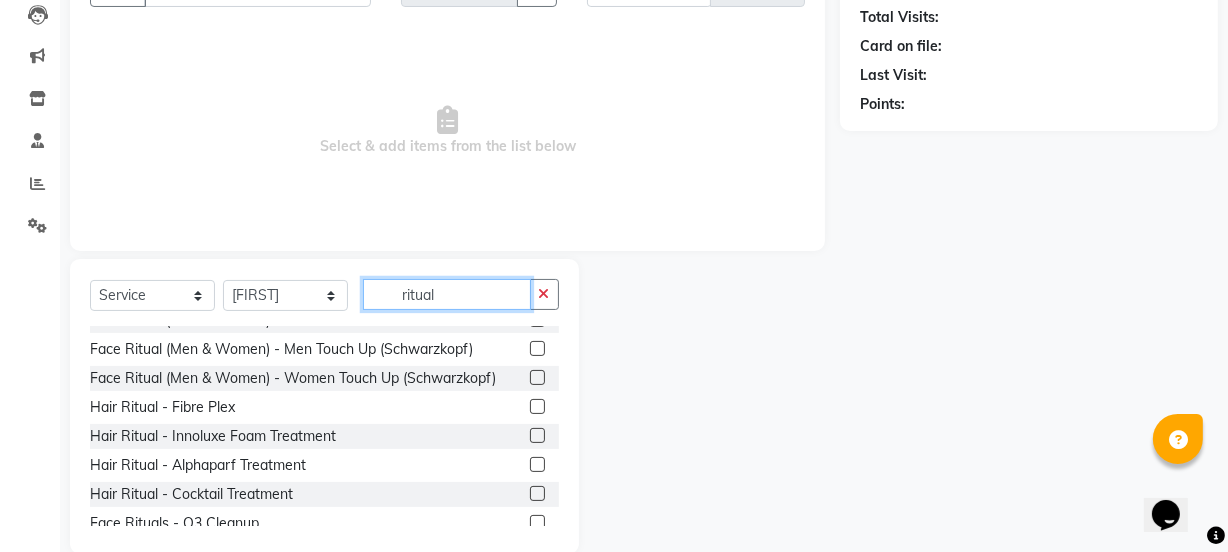 type on "ritual" 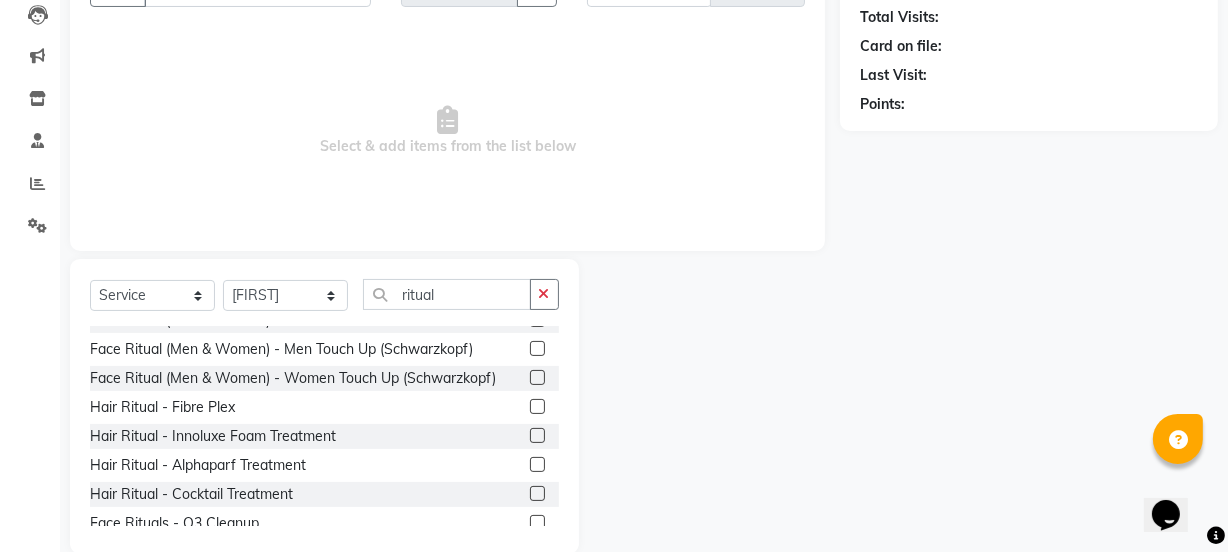 click 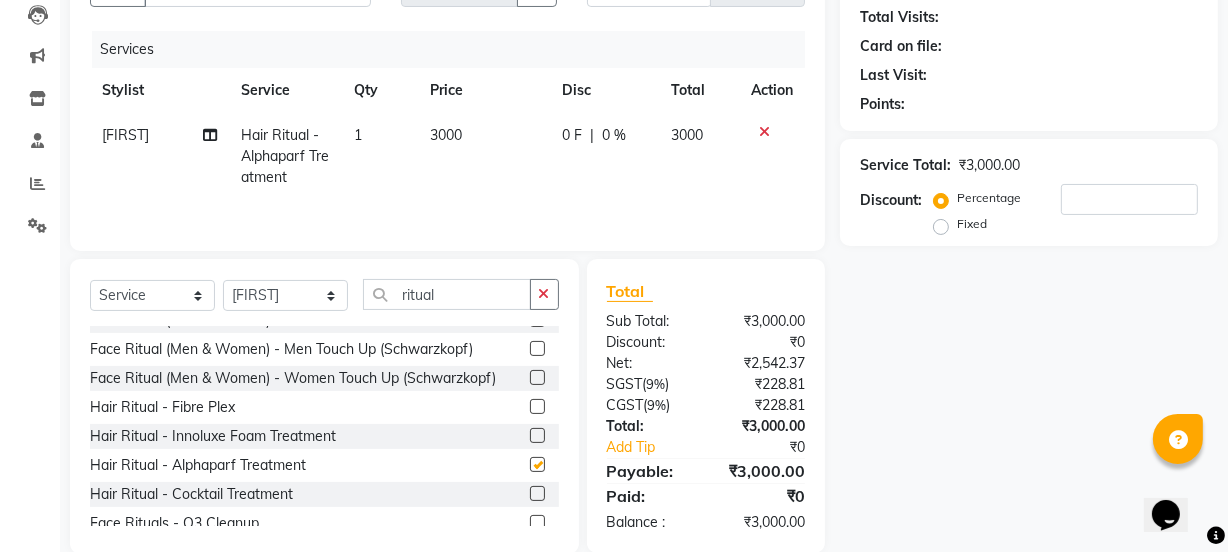checkbox on "false" 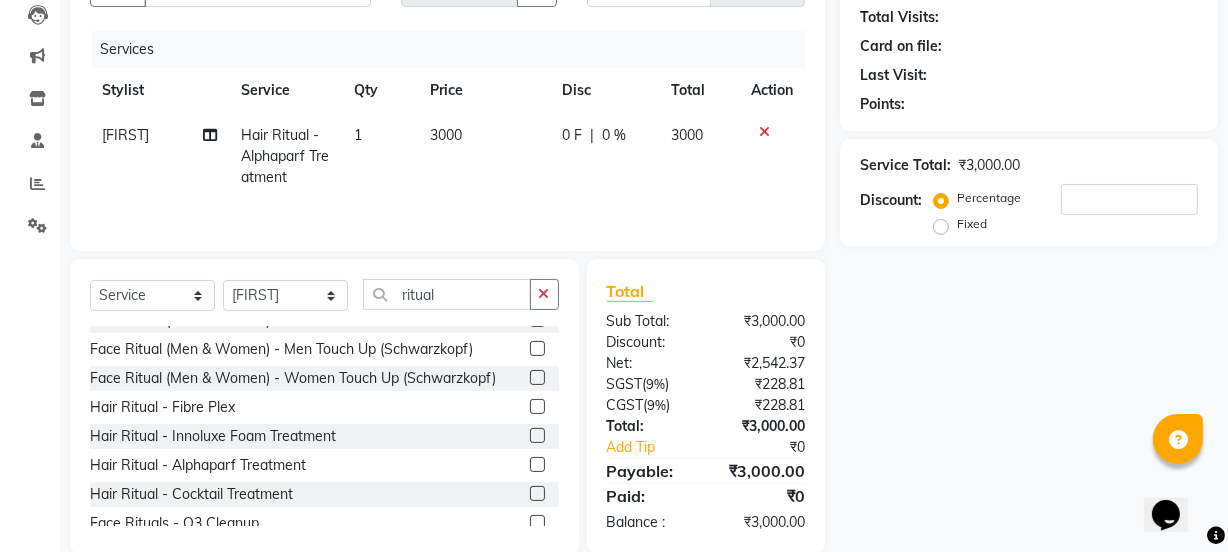 click on "3000" 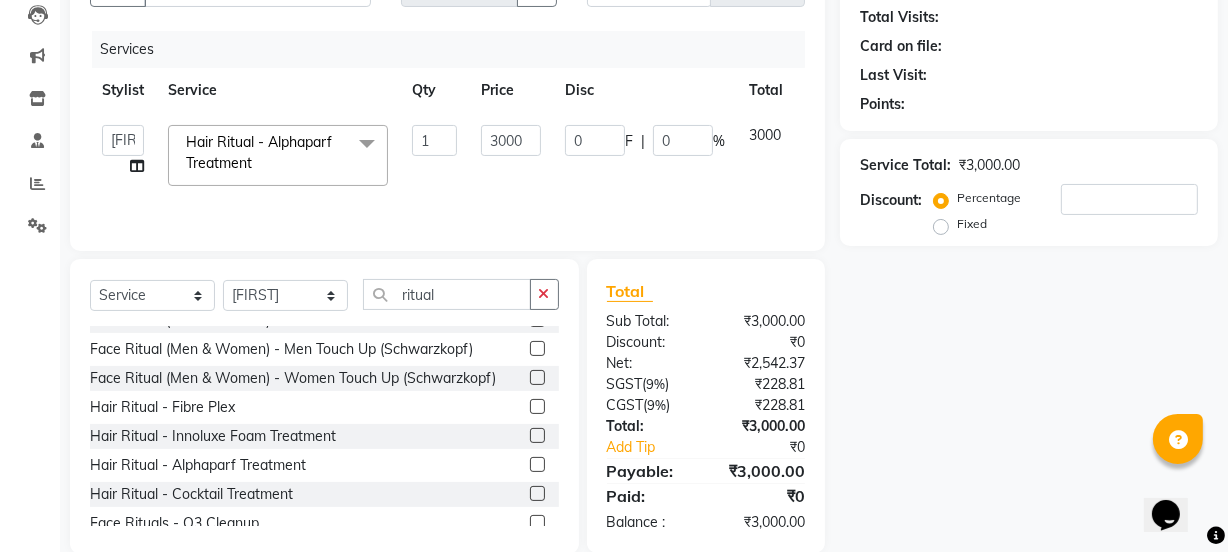 click on "3000" 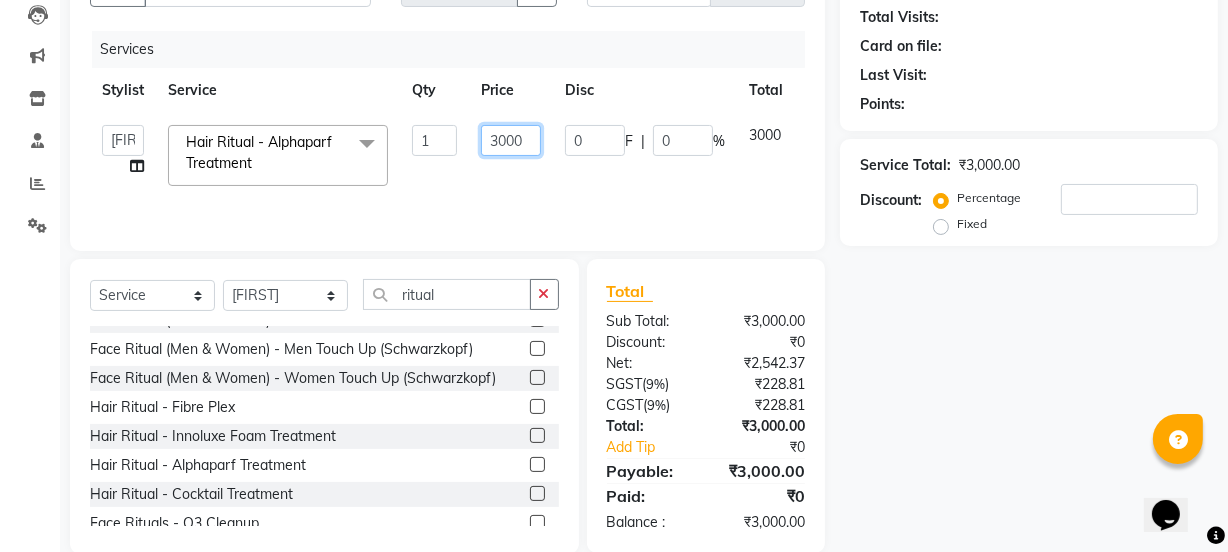 click on "3000" 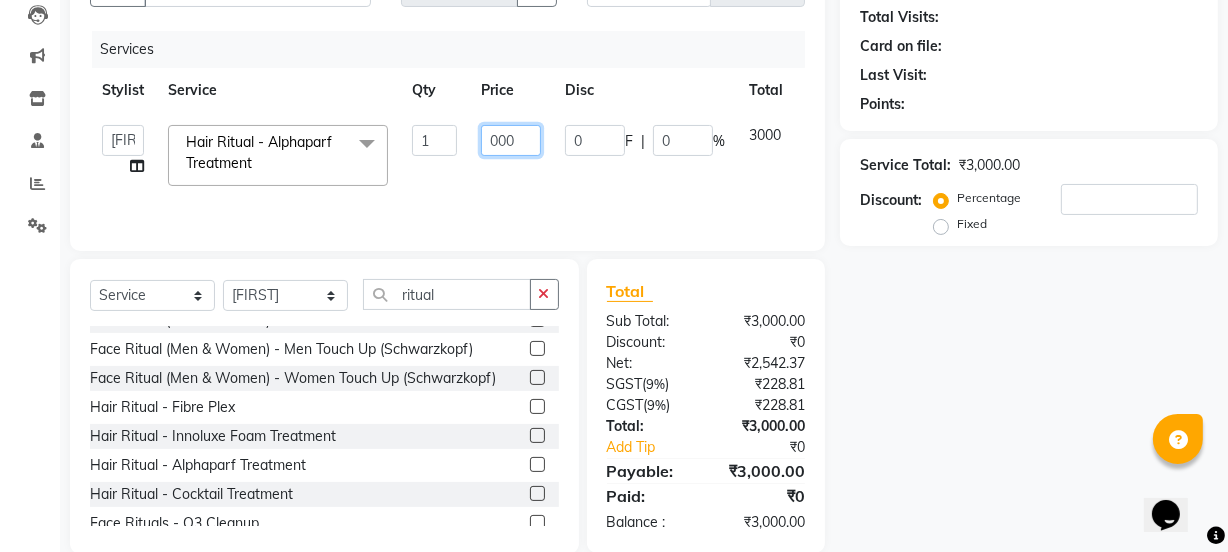 type on "2000" 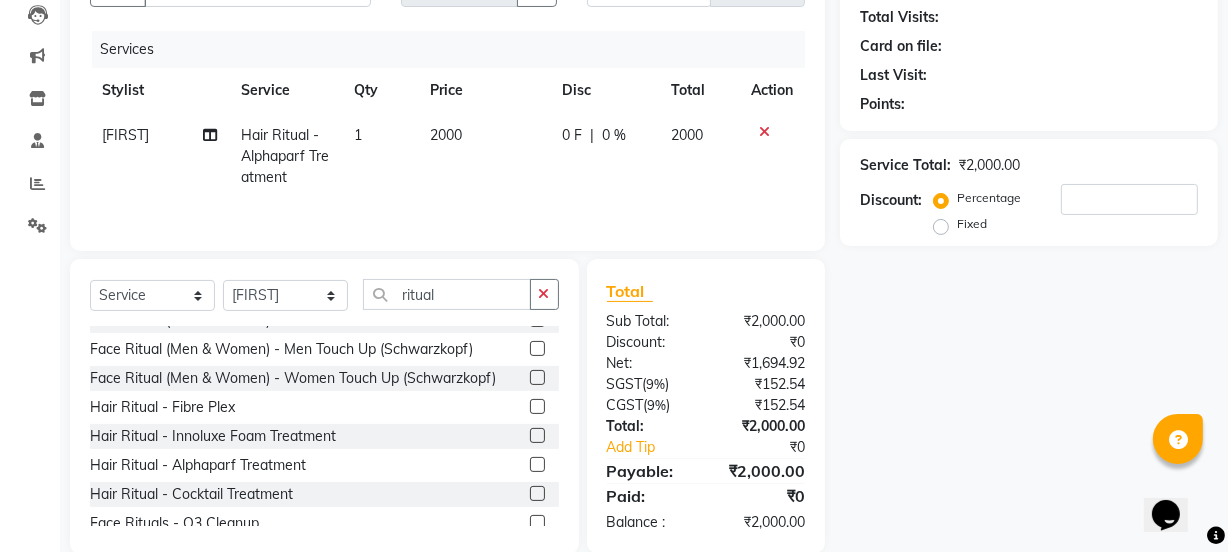 click on "0 F | 0 %" 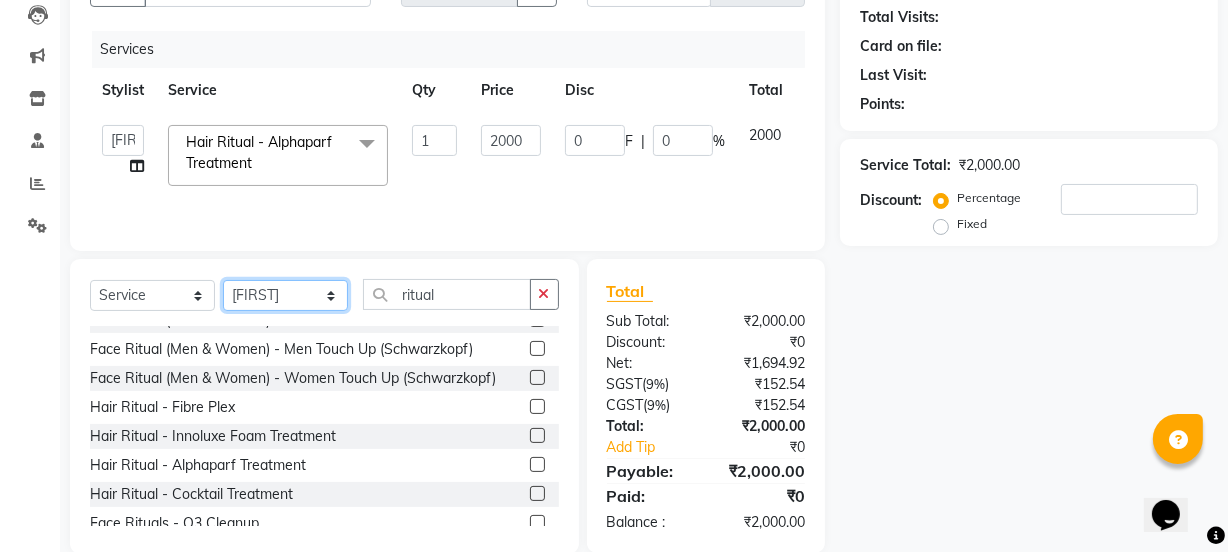 click on "Select Stylist [FIRST] [LAST] [FIRST] [LAST] [FIRST] [LAST] [FIRST] [LAST] [FIRST] [LAST] Manager [FIRST] [LAST] [FIRST] [LAST] [FIRST] [LAST] [FIRST] [LAST] [FIRST] [LAST] [FIRST] [LAST] [FIRST] [LAST] [FIRST] [LAST] [FIRST] [LAST] [FIRST] [LAST] [FIRST] [LAST] [FIRST] [LAST] [FIRST] [LAST] [FIRST] [LAST] [FIRST] [LAST] [FIRST] [LAST]" 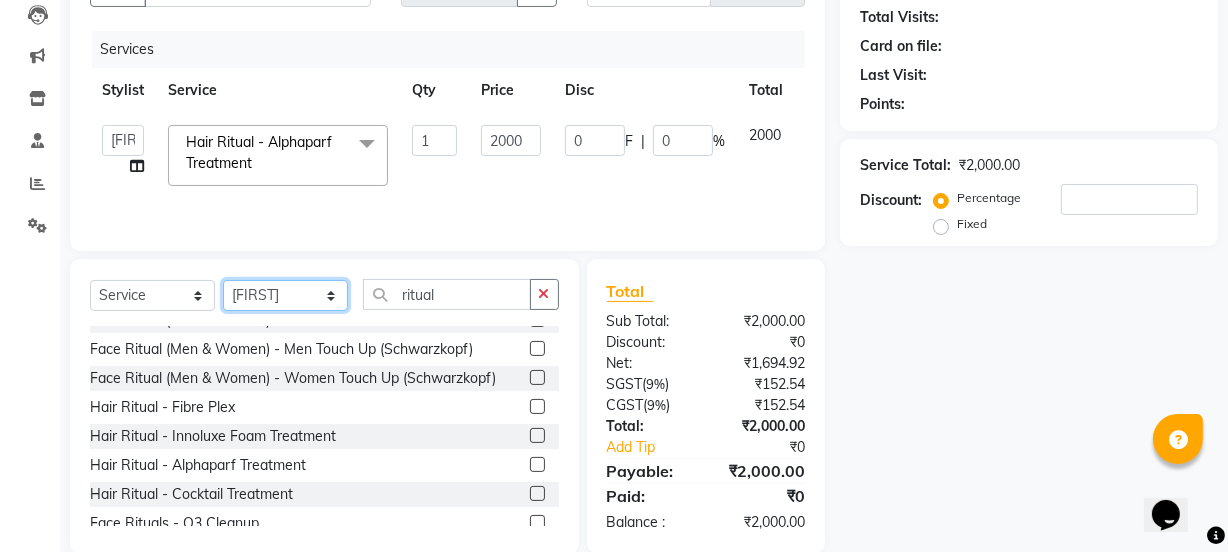 select on "65609" 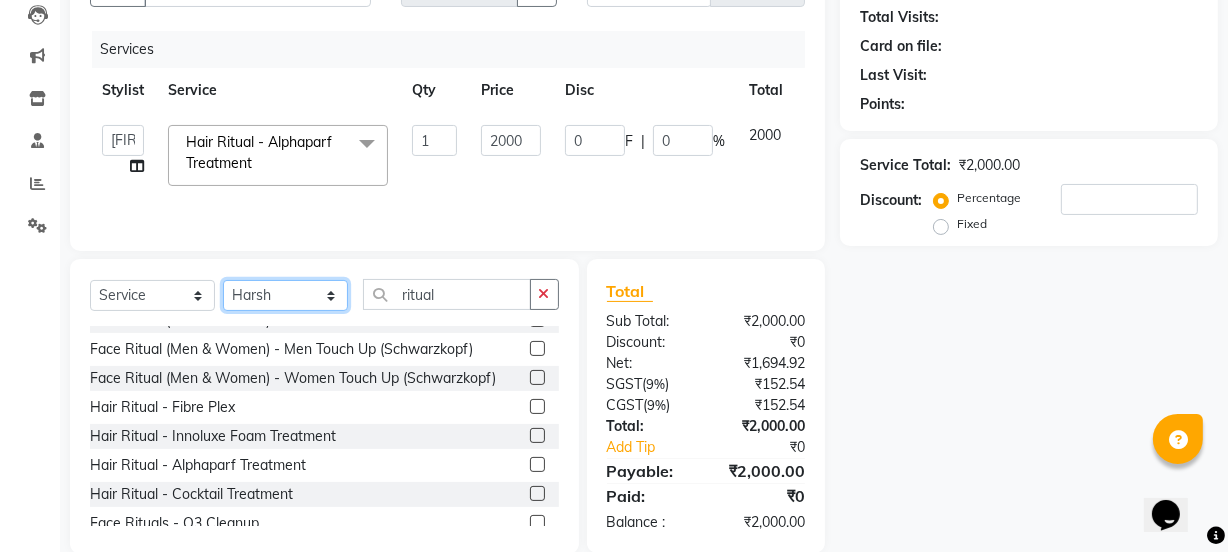 click on "Select Stylist [FIRST] [LAST] [FIRST] [LAST] [FIRST] [LAST] [FIRST] [LAST] [FIRST] [LAST] Manager [FIRST] [LAST] [FIRST] [LAST] [FIRST] [LAST] [FIRST] [LAST] [FIRST] [LAST] [FIRST] [LAST] [FIRST] [LAST] [FIRST] [LAST] [FIRST] [LAST] [FIRST] [LAST] [FIRST] [LAST] [FIRST] [LAST] [FIRST] [LAST] [FIRST] [LAST] [FIRST] [LAST] [FIRST] [LAST]" 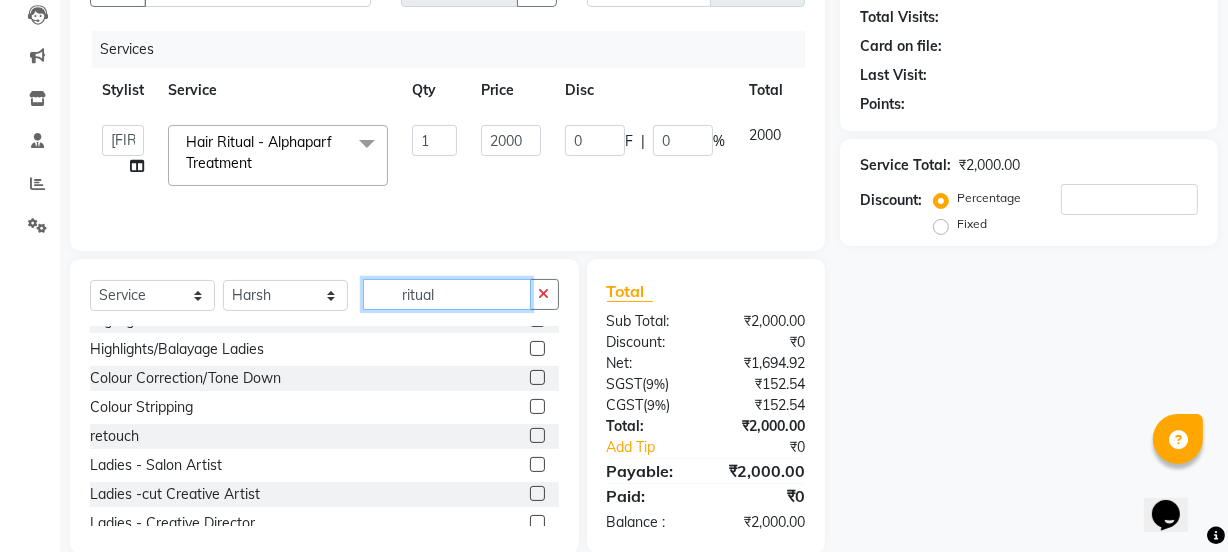 click on "ritual" 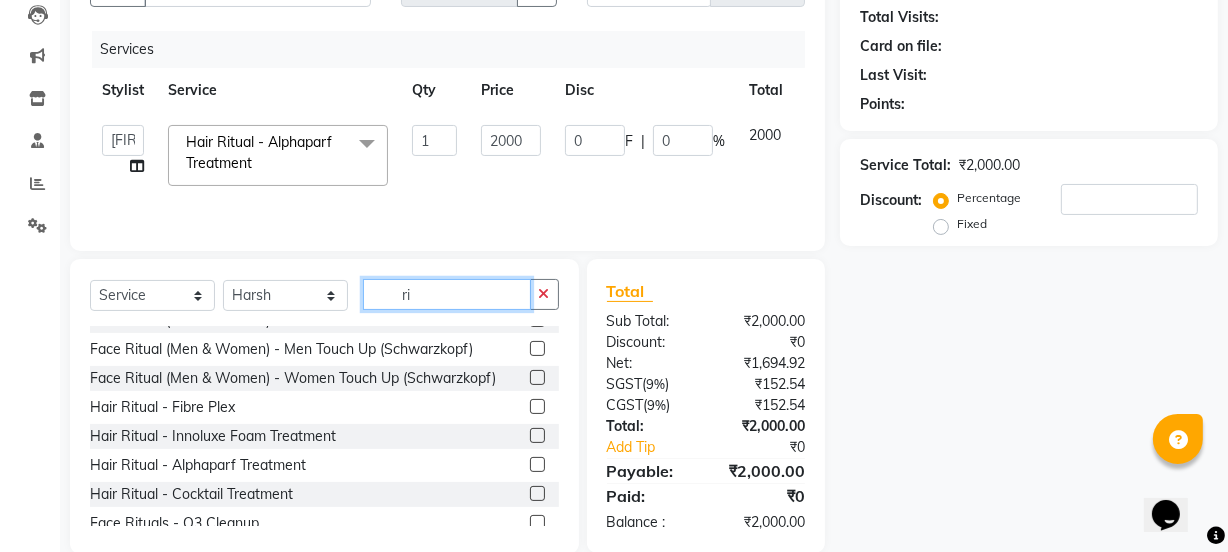 type on "r" 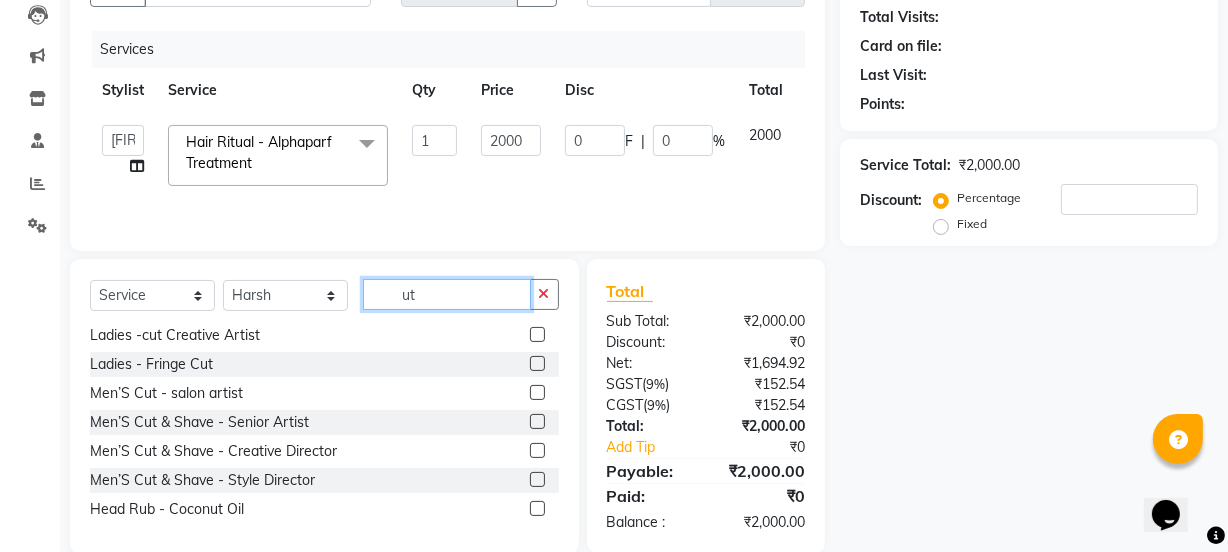 scroll, scrollTop: 31, scrollLeft: 0, axis: vertical 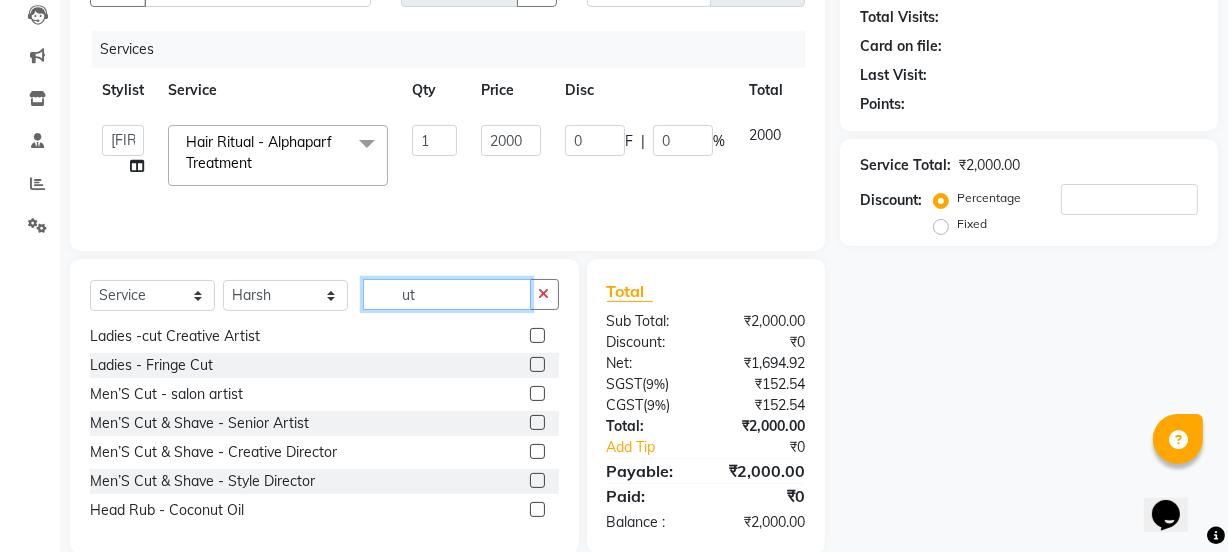 type on "ut" 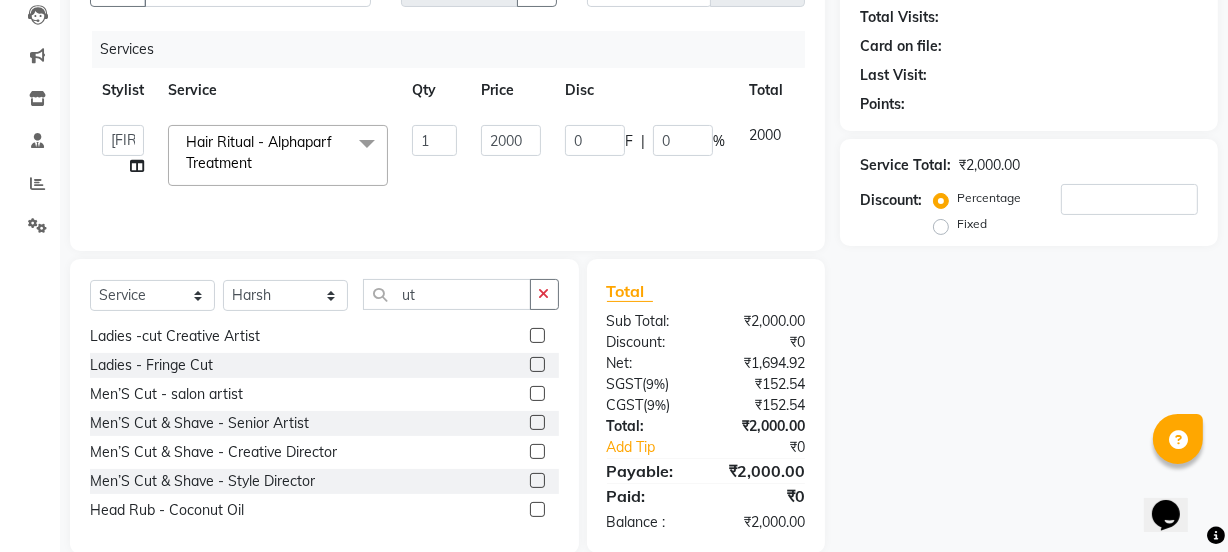 click 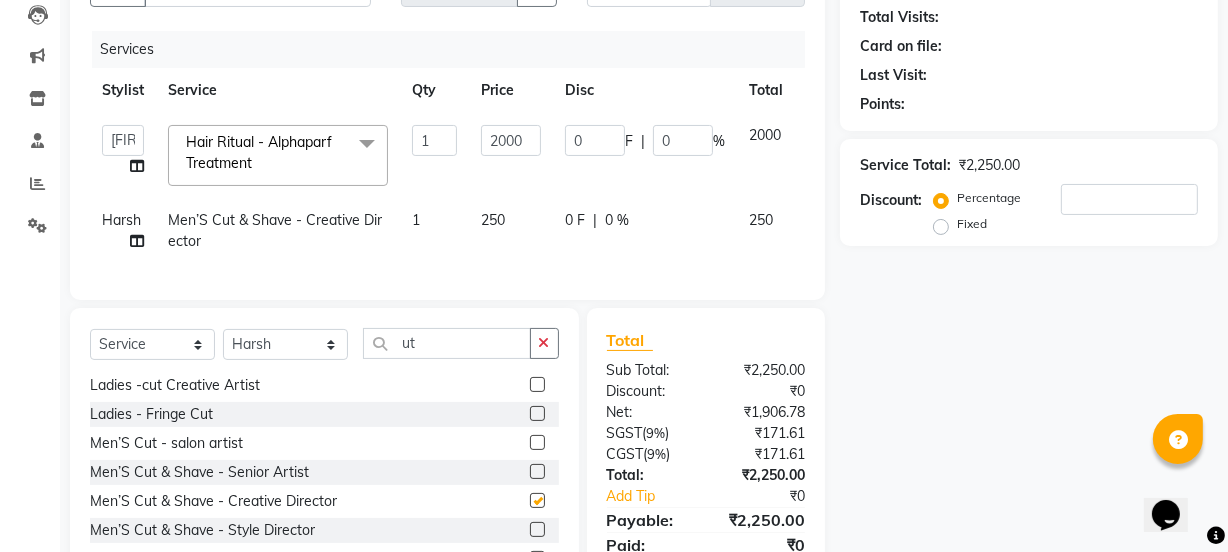 checkbox on "false" 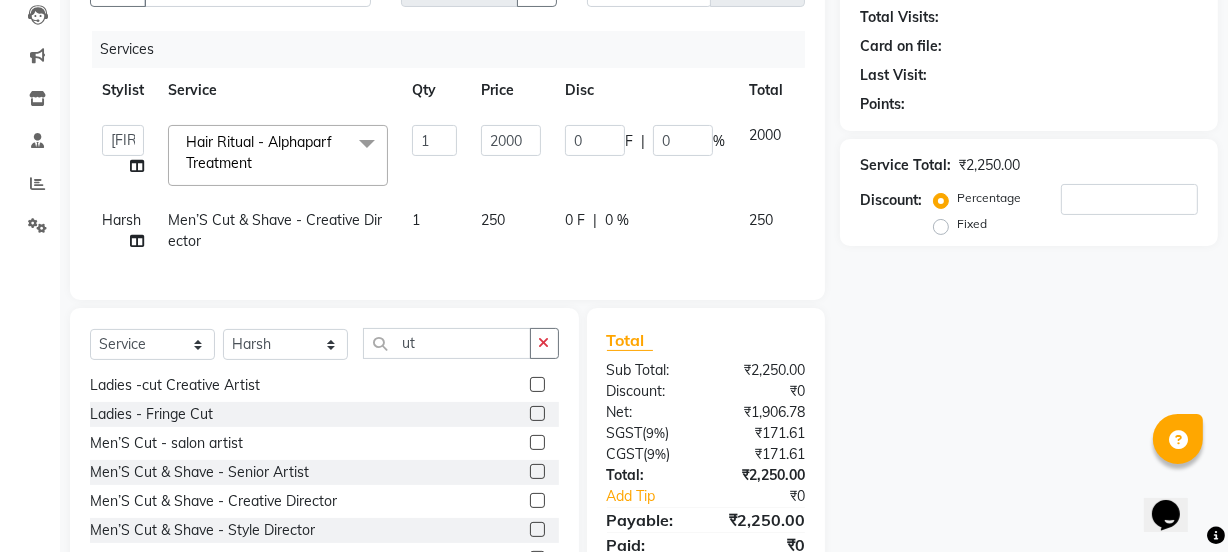 click on "250" 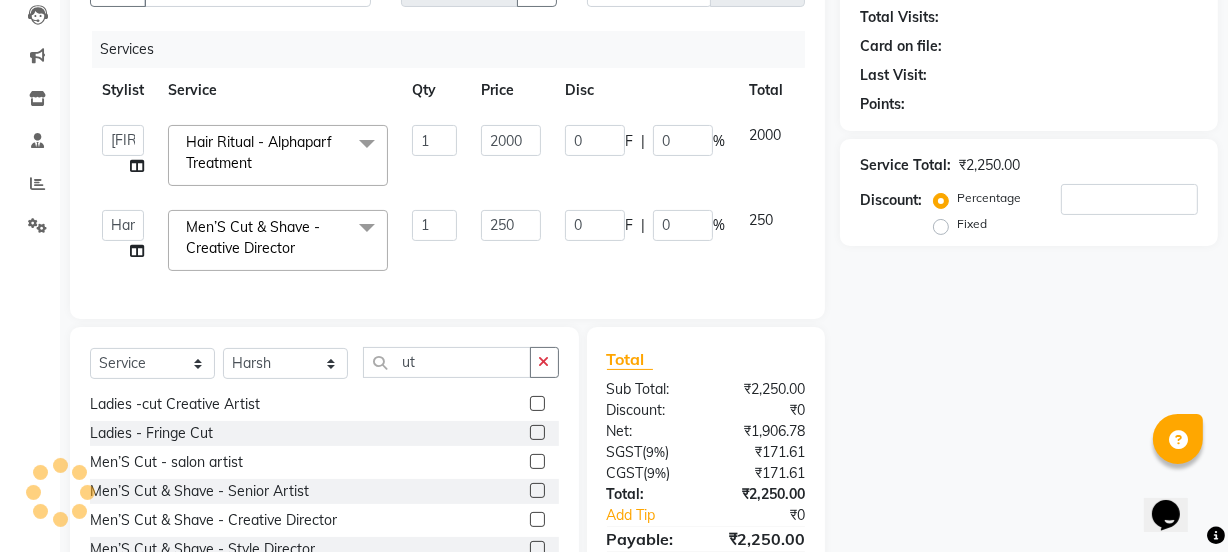 click on "250" 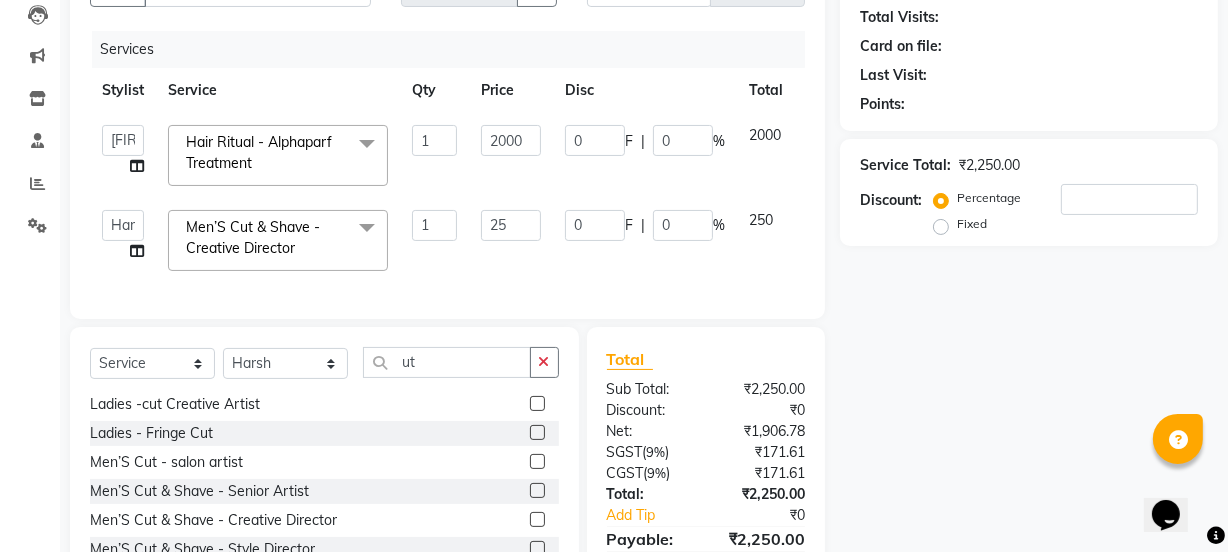 type on "2" 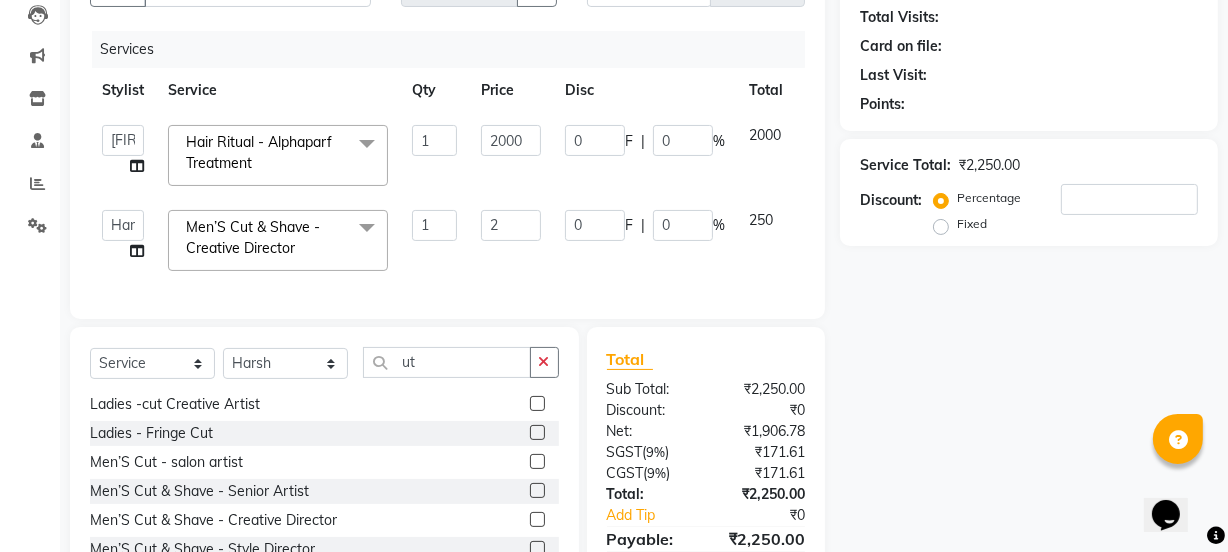type 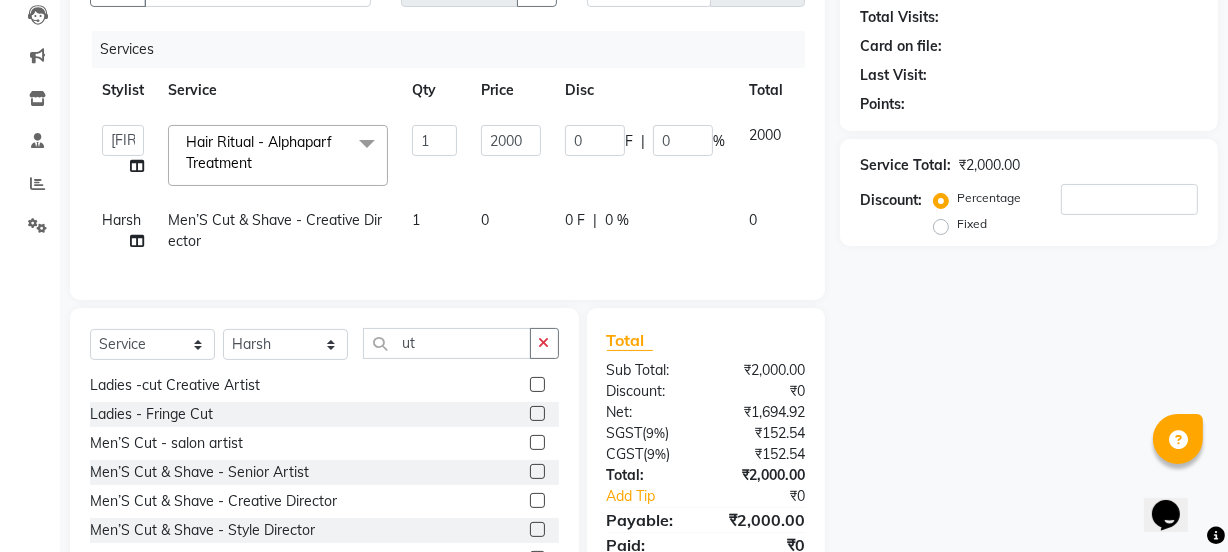 click on "Services Stylist Service Qty Price Disc Total Action [FIRST] [LAST] [FIRST] [LAST] [FIRST] [LAST] [FIRST] [LAST] [FIRST] [LAST] [FIRST] [LAST] Manager [FIRST] [LAST] [FIRST] [LAST] [FIRST] [LAST] [FIRST] [LAST] [FIRST] [LAST] [FIRST] [LAST] [FIRST] [LAST] [FIRST] [LAST] [FIRST] [LAST] [FIRST] [LAST] [FIRST] [LAST] [FIRST] [LAST] [FIRST] [LAST] [FIRST] [LAST] [FIRST] [LAST] [FIRST] [LAST] Hair Ritual - Alphaparf Treatment  x Retouch Ladies(without ammo) Retouch Gents Global Ladies Global Gents Highlights Gents Highlights/Balayage Ladies Colour Correction/Tone Down Colour Stripping retouch  Ladies - Salon Artist Ladies -cut Creative Artist Ladies - Creative Director Ladies - Style Director Ladies - Fringe Cut Styling  - Normal Wash Styling  - Luxury Wash Styling  - Blow Dry Styling  - Normal Dry Styling  - Flat Iron Styling  - Tong Curls Styling  - Steampod Iron Styling  - Hair Up Men’S Cut - salon artist Men’S Shave - Salon Artist Men’S Cut & Shave - Senior Artist Men’S Cut & Shave - Creative Director Men’S Cut & Shave - Style Director Shave - Shave Premium Shave - Premium Shave Beard Ritual - Beard Ritual Beard Trim - Beard Trim 1 2000" 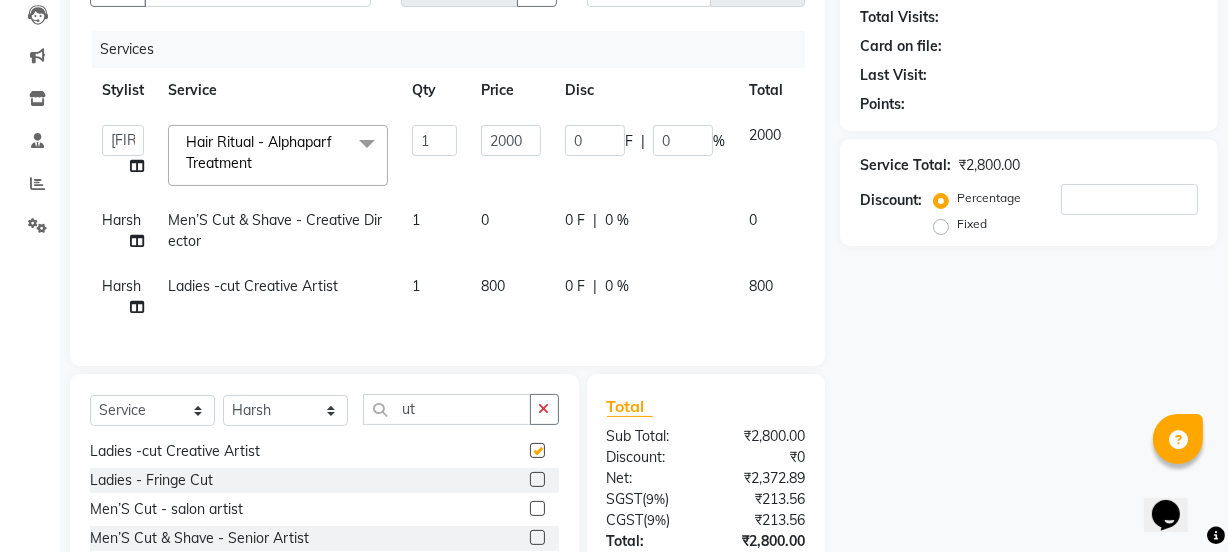 checkbox on "false" 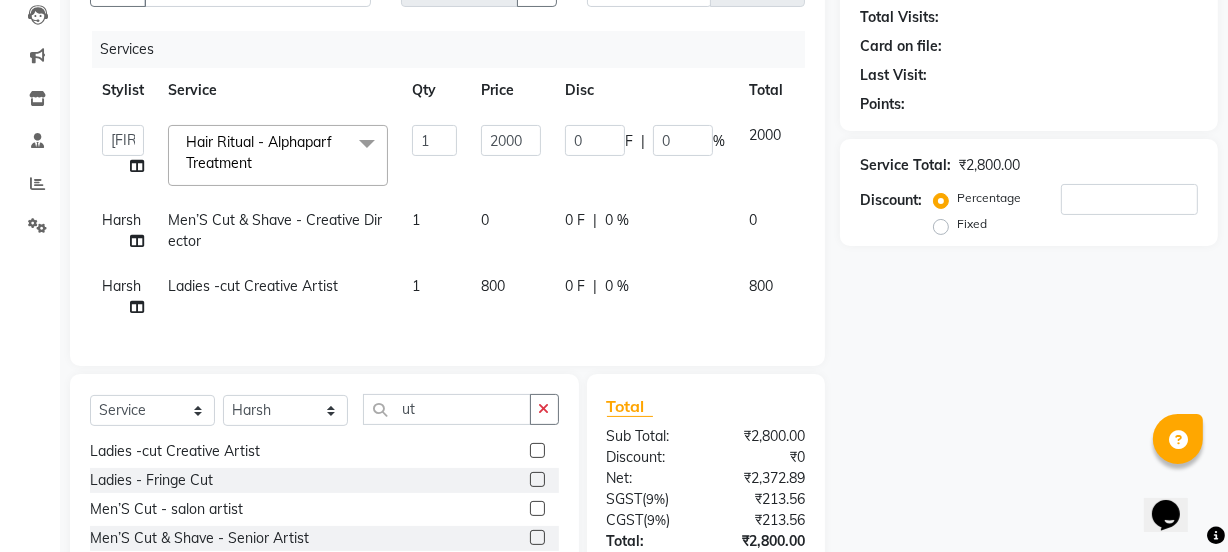 click on "Men’S Cut & Shave - Creative Director" 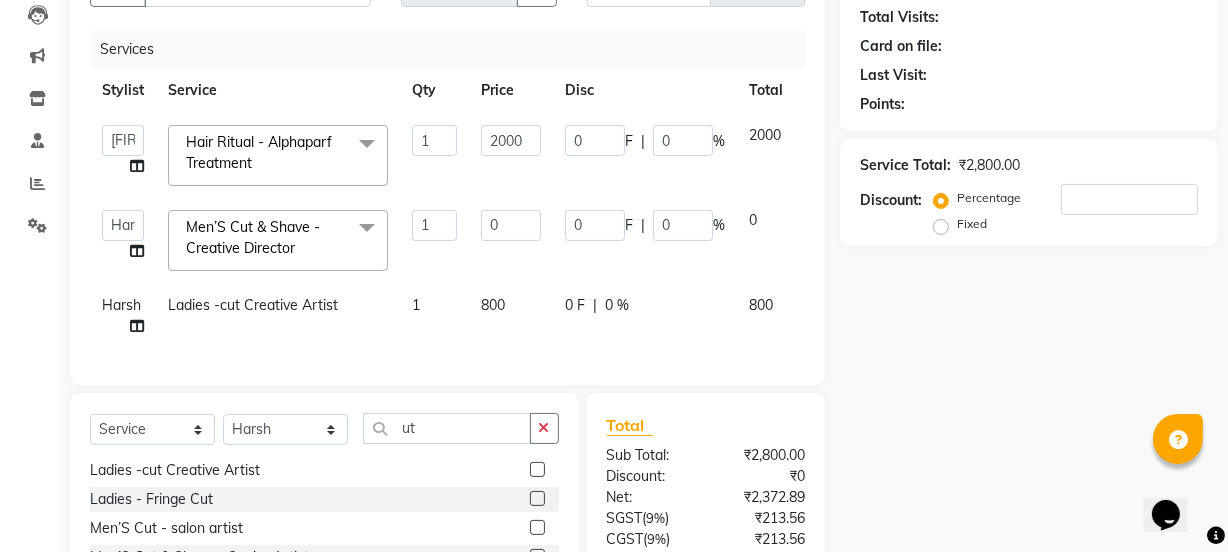 drag, startPoint x: 136, startPoint y: 234, endPoint x: 588, endPoint y: 263, distance: 452.92935 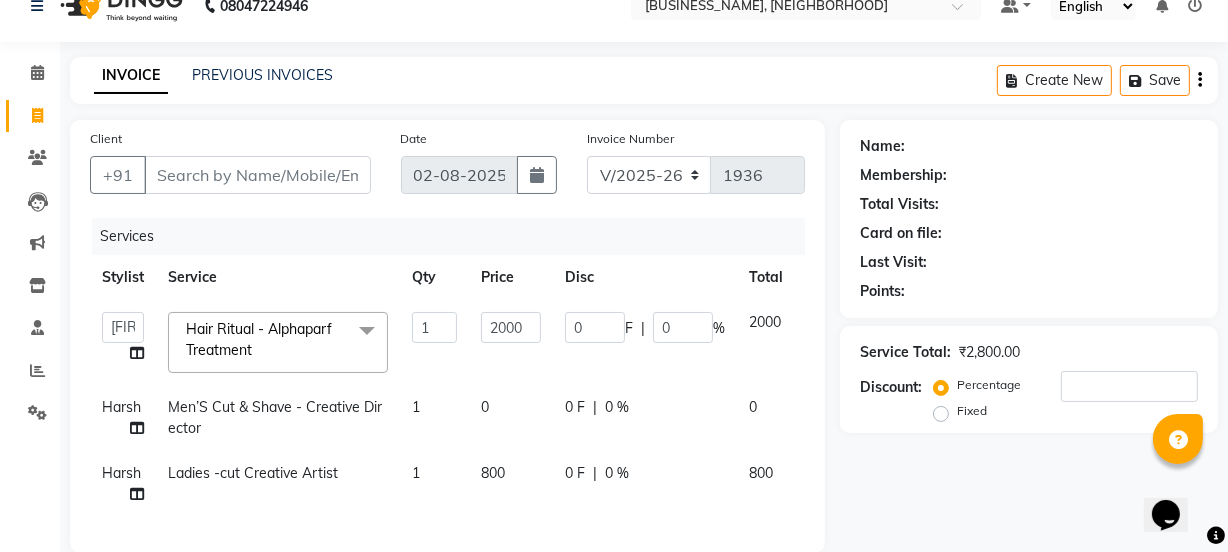 scroll, scrollTop: 0, scrollLeft: 0, axis: both 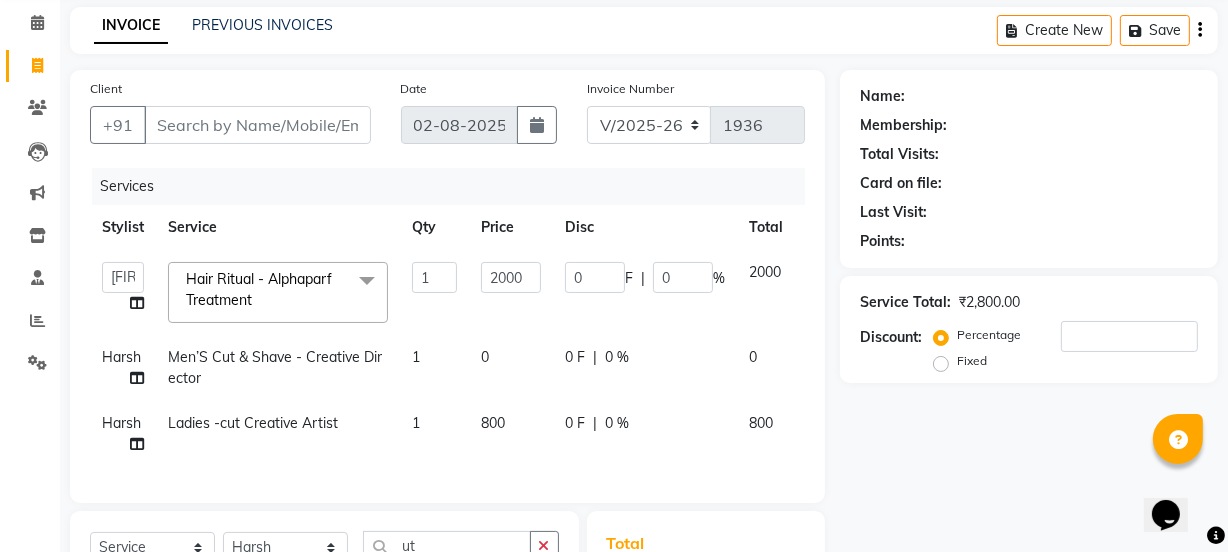 click 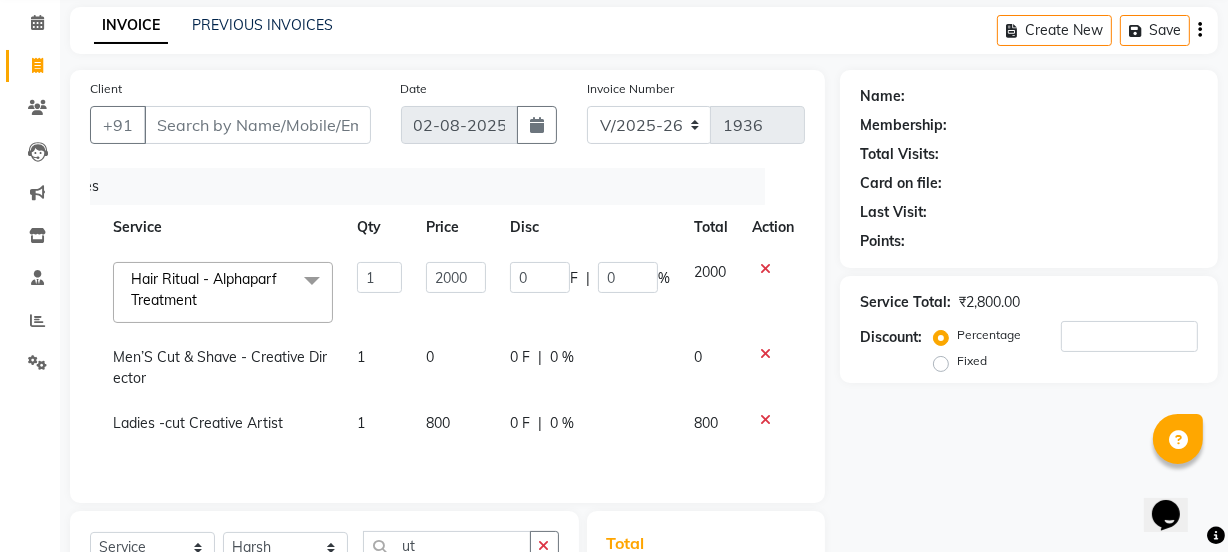 click 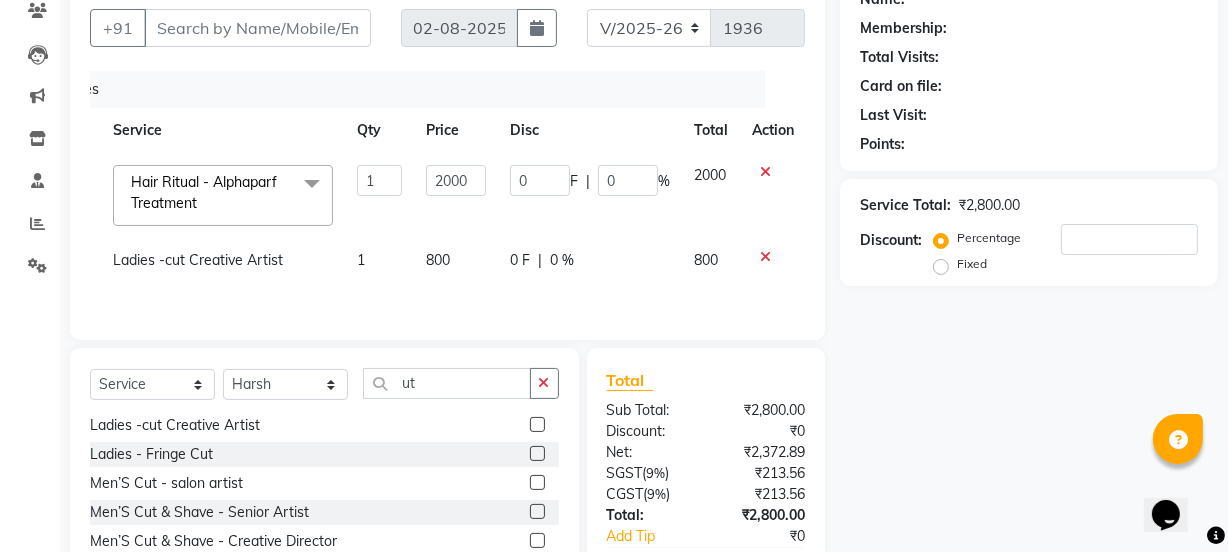 scroll, scrollTop: 175, scrollLeft: 0, axis: vertical 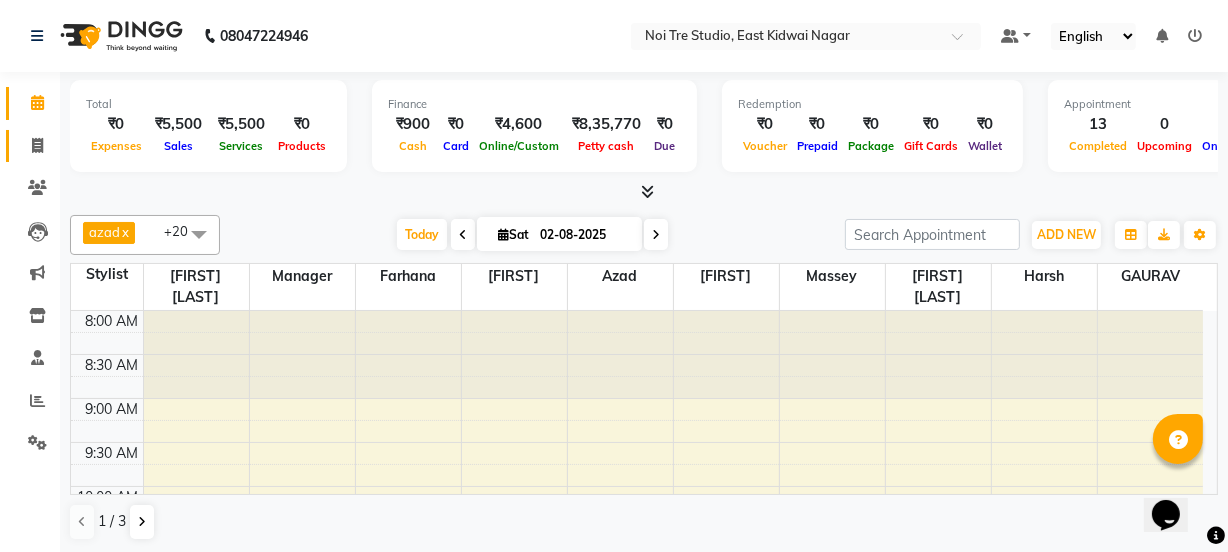 click on "Invoice" 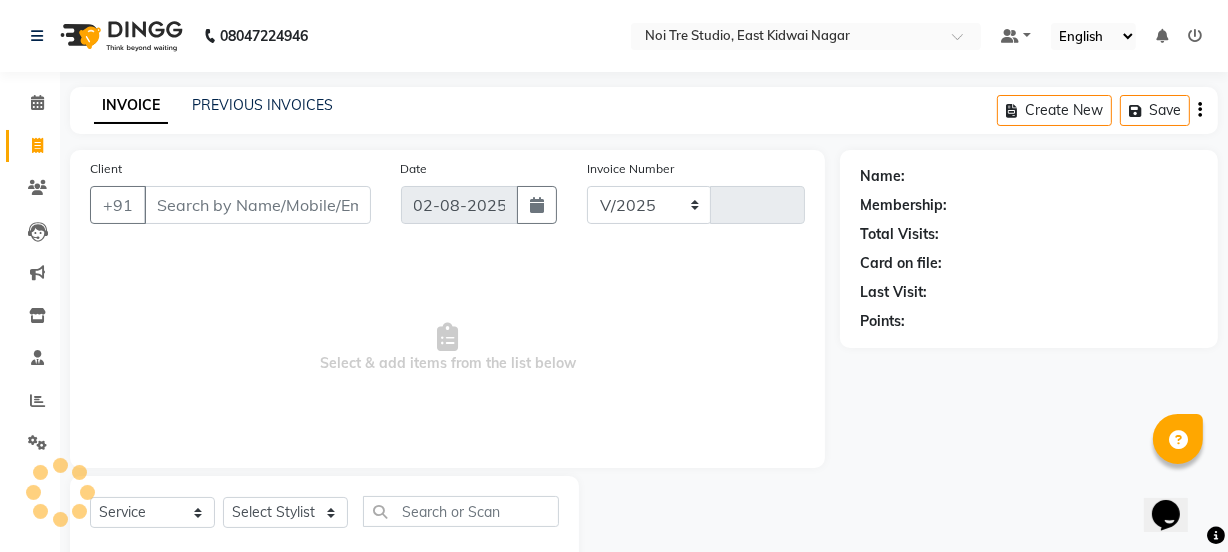 select on "4884" 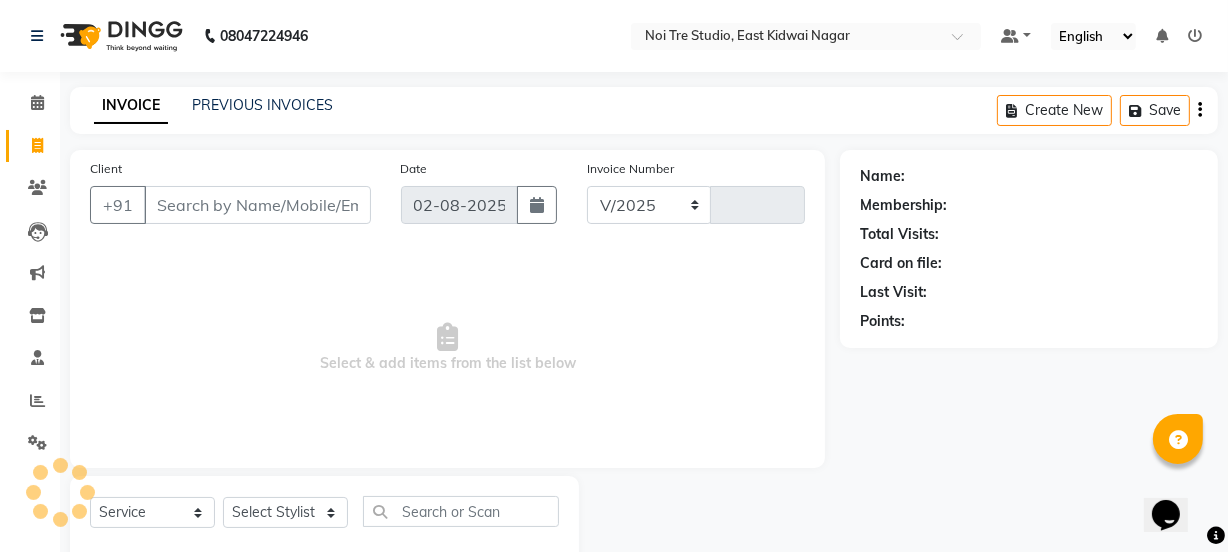 type on "1936" 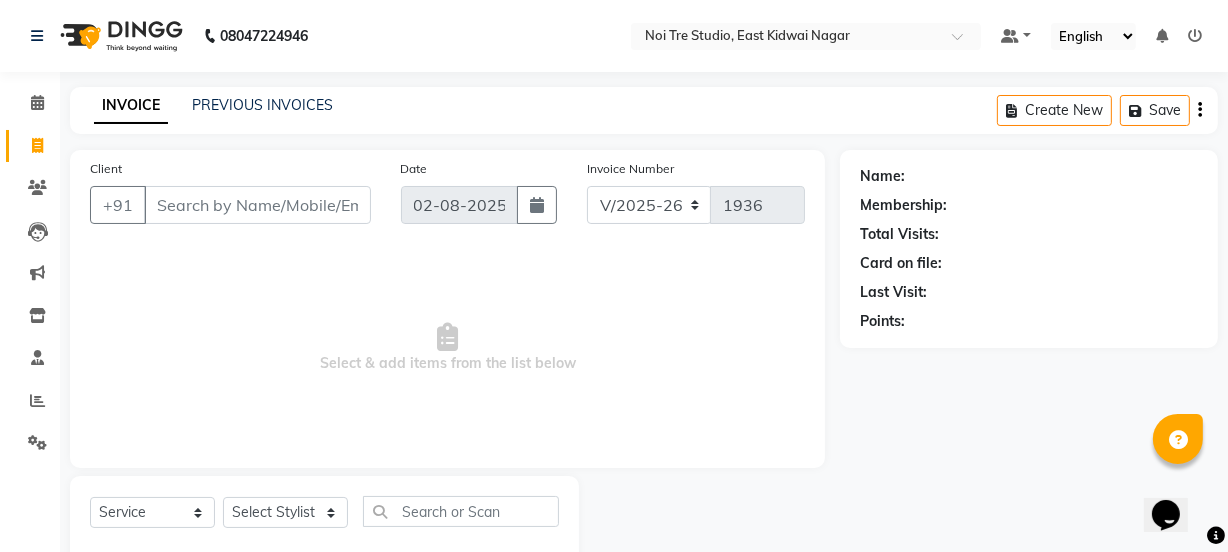 click on "Client" at bounding box center [257, 205] 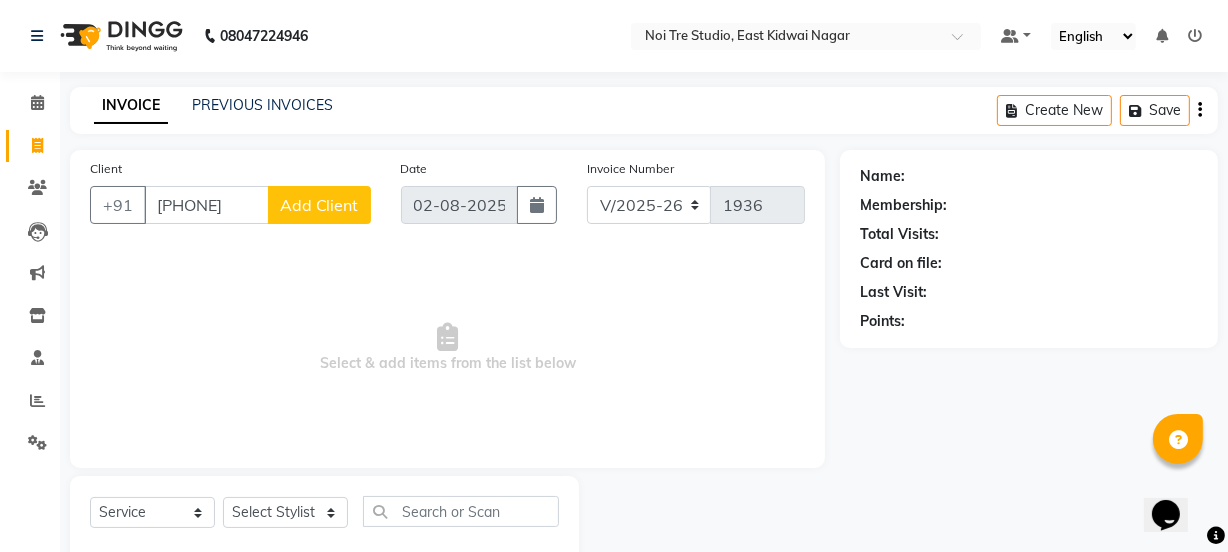 type on "8824206832" 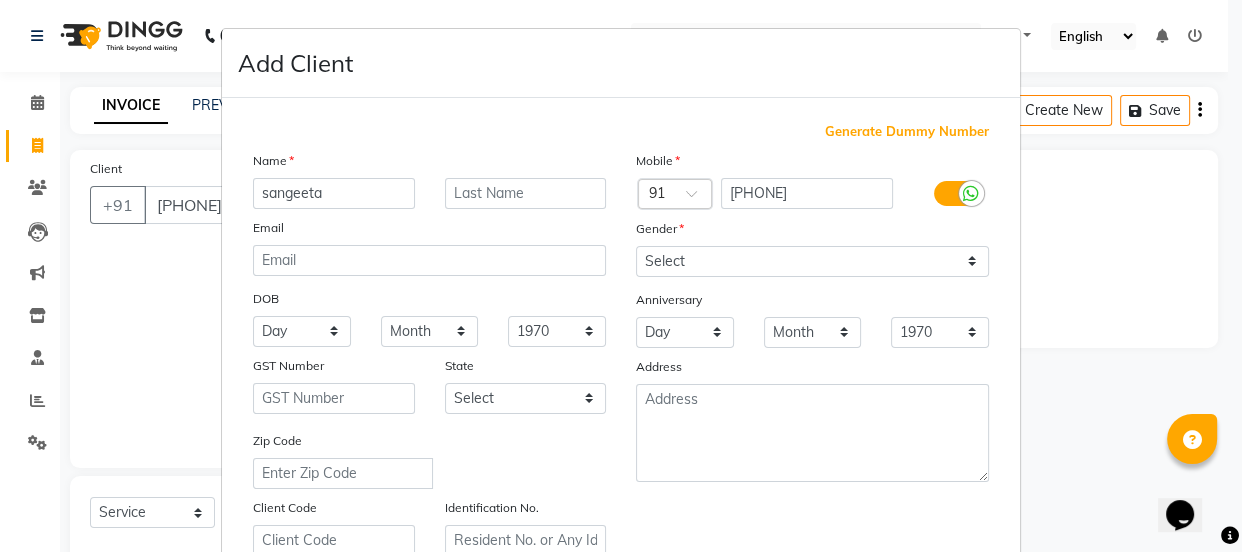 type on "sangeeta" 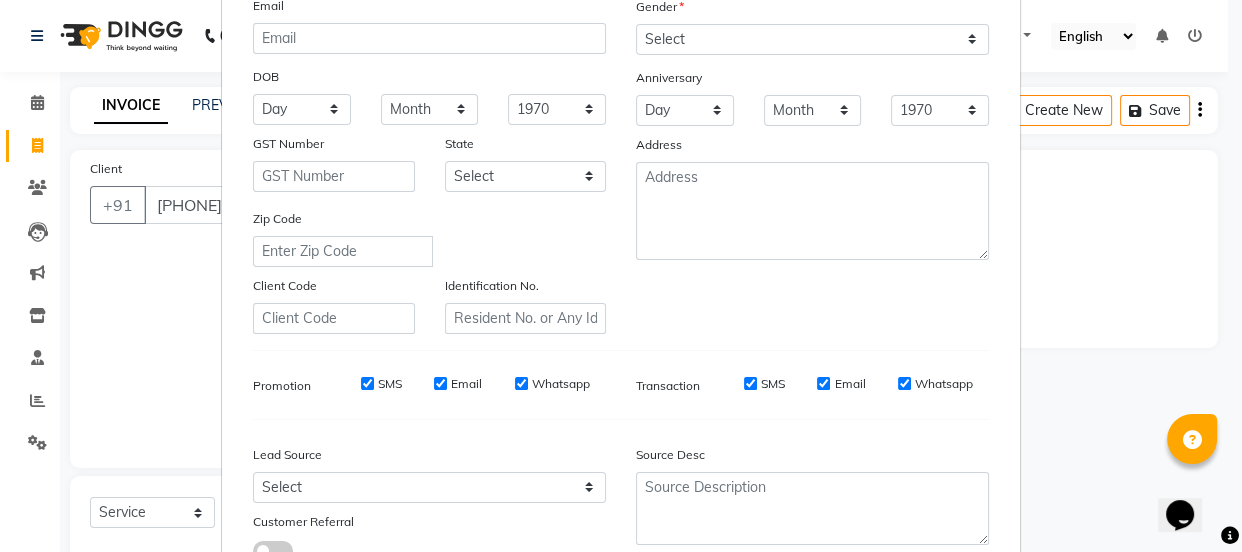 scroll, scrollTop: 224, scrollLeft: 0, axis: vertical 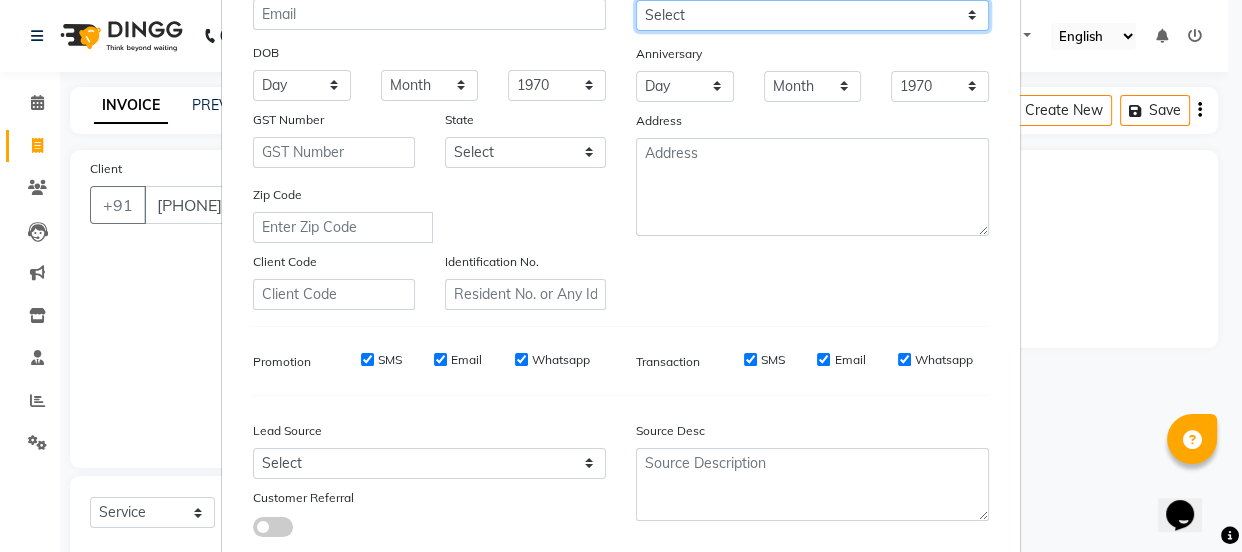 click on "Select Male Female Other Prefer Not To Say" at bounding box center [812, 15] 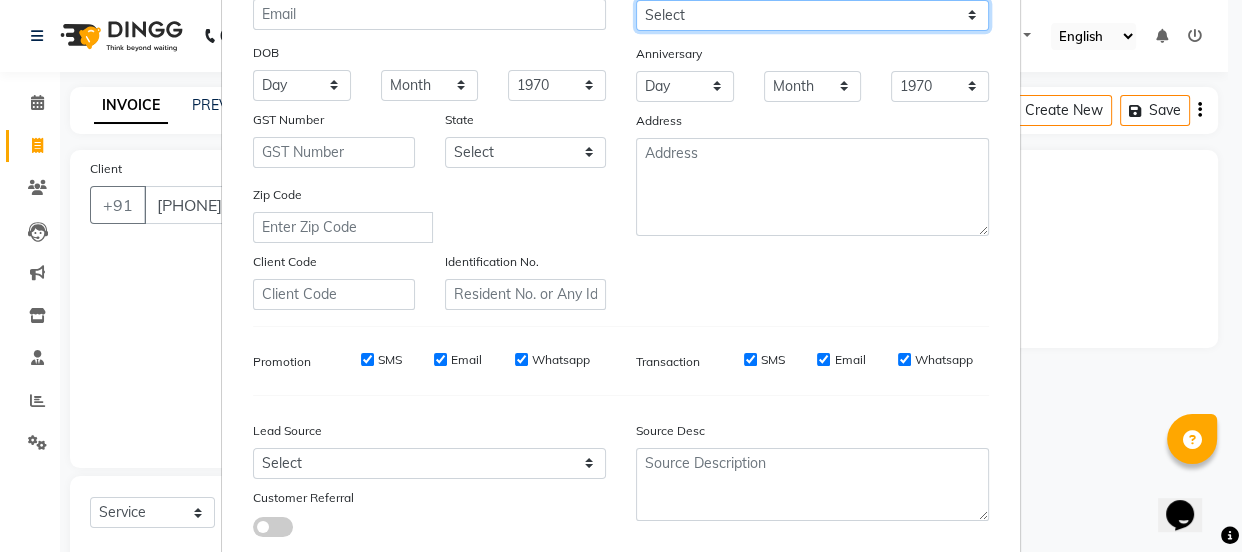 select on "female" 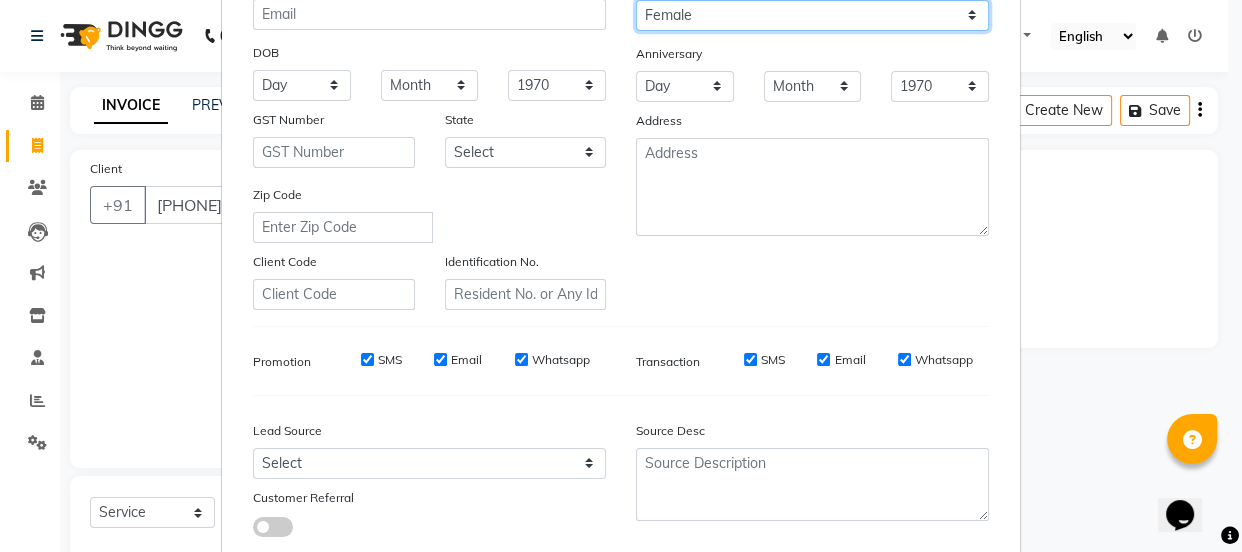 click on "Select Male Female Other Prefer Not To Say" at bounding box center (812, 15) 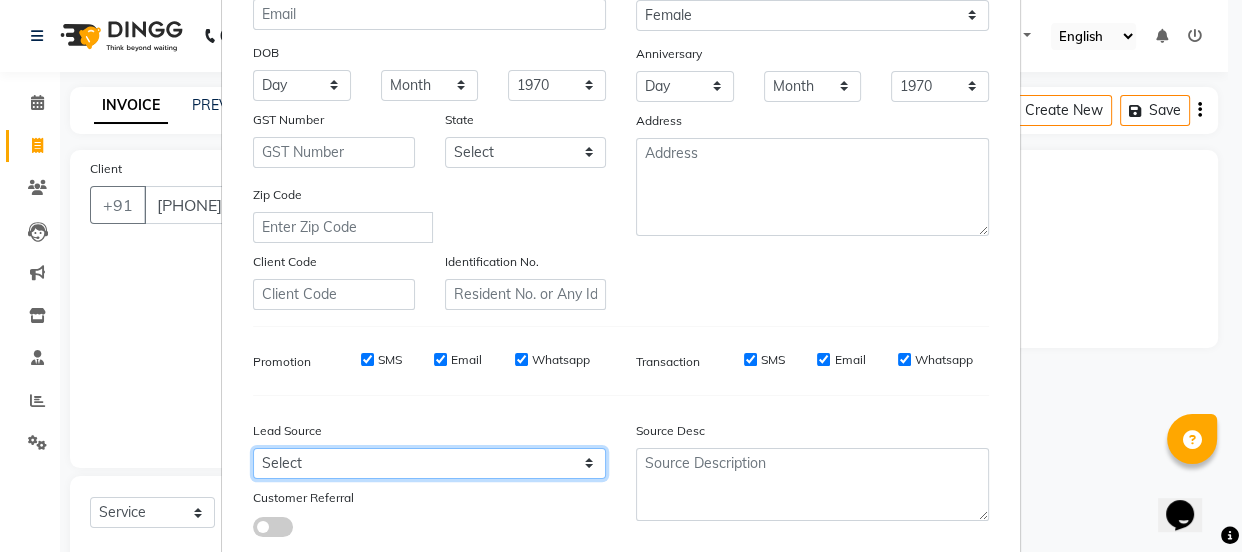 click on "Select Walk-in Referral Internet Friend Word of Mouth Advertisement Facebook JustDial Google Other Instagram  YouTube  WhatsApp" at bounding box center [429, 463] 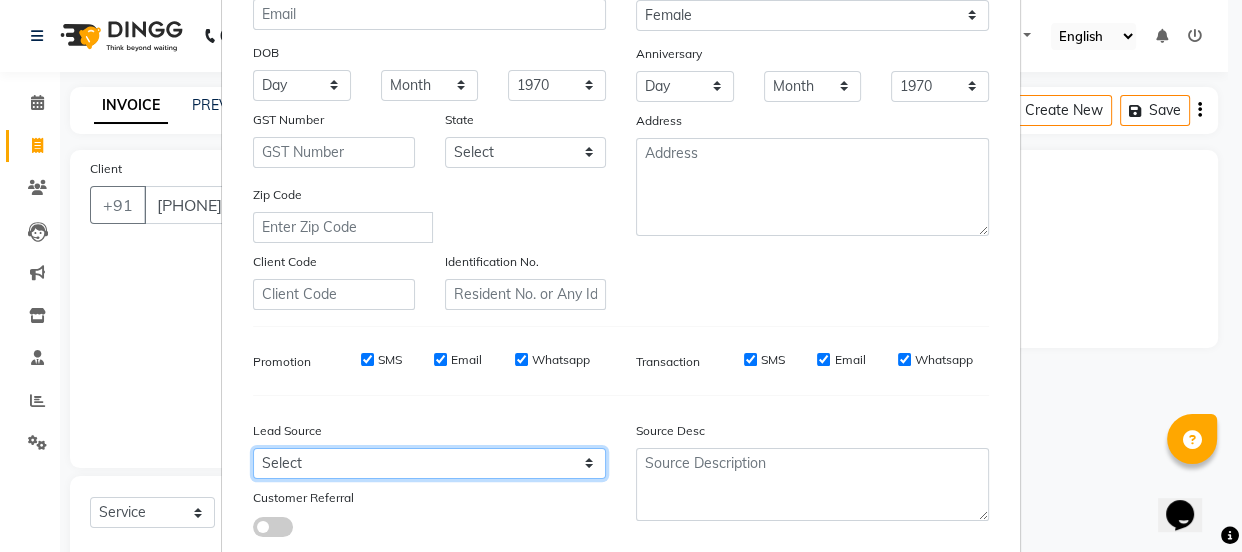 select on "32608" 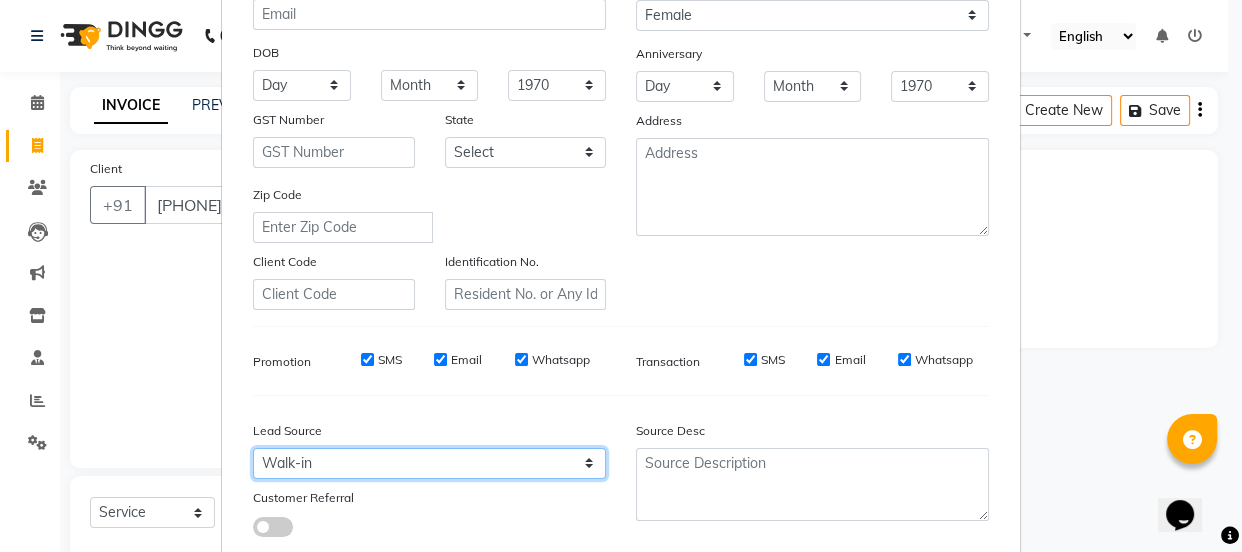 click on "Select Walk-in Referral Internet Friend Word of Mouth Advertisement Facebook JustDial Google Other Instagram  YouTube  WhatsApp" at bounding box center [429, 463] 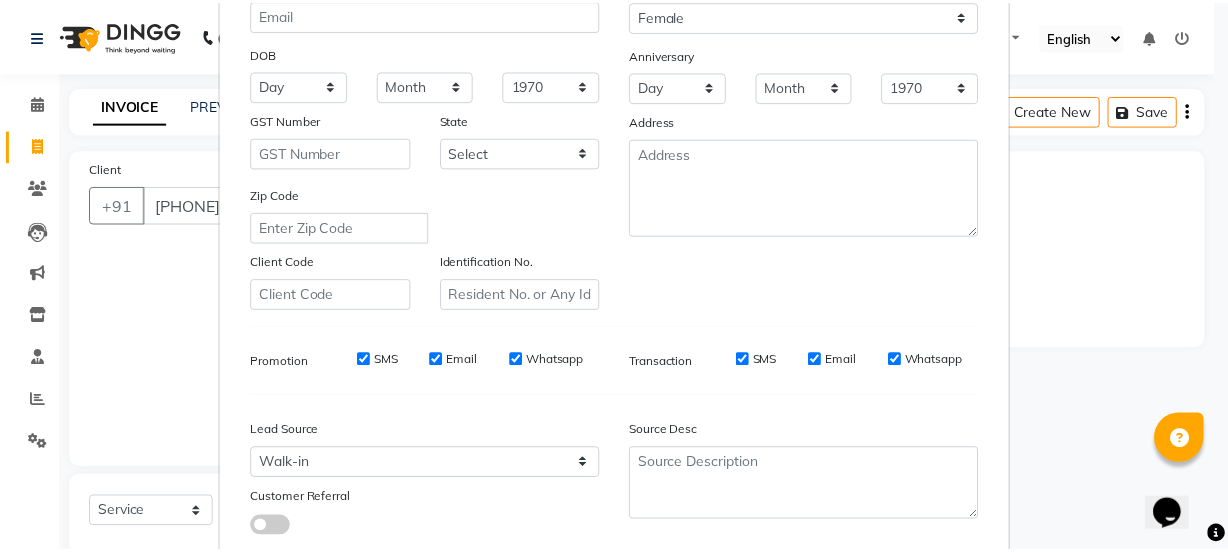 scroll, scrollTop: 377, scrollLeft: 0, axis: vertical 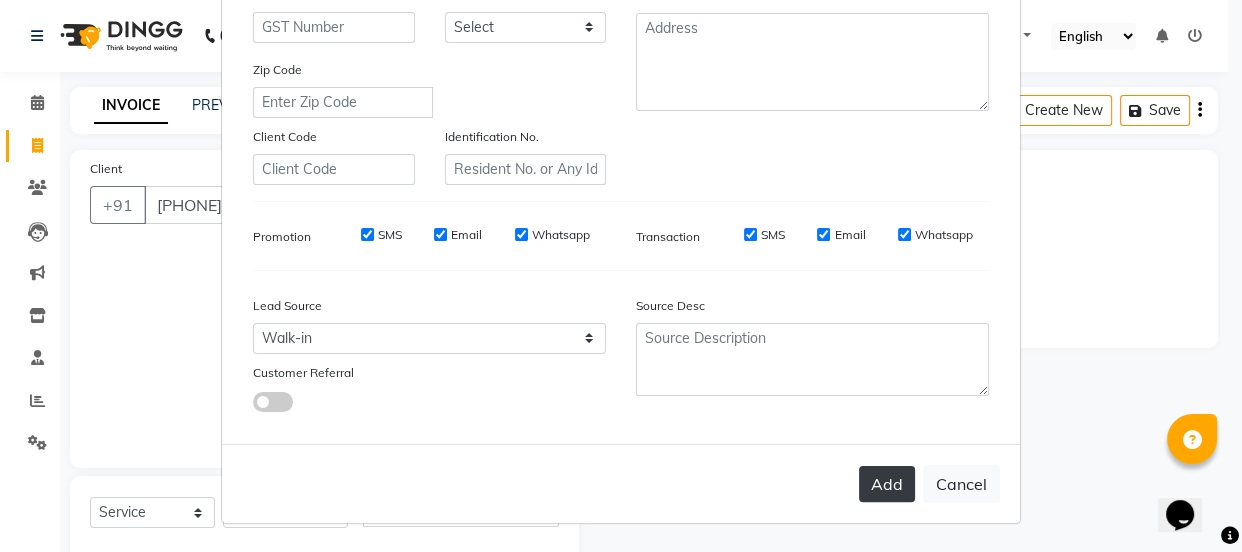 click on "Add" at bounding box center (887, 484) 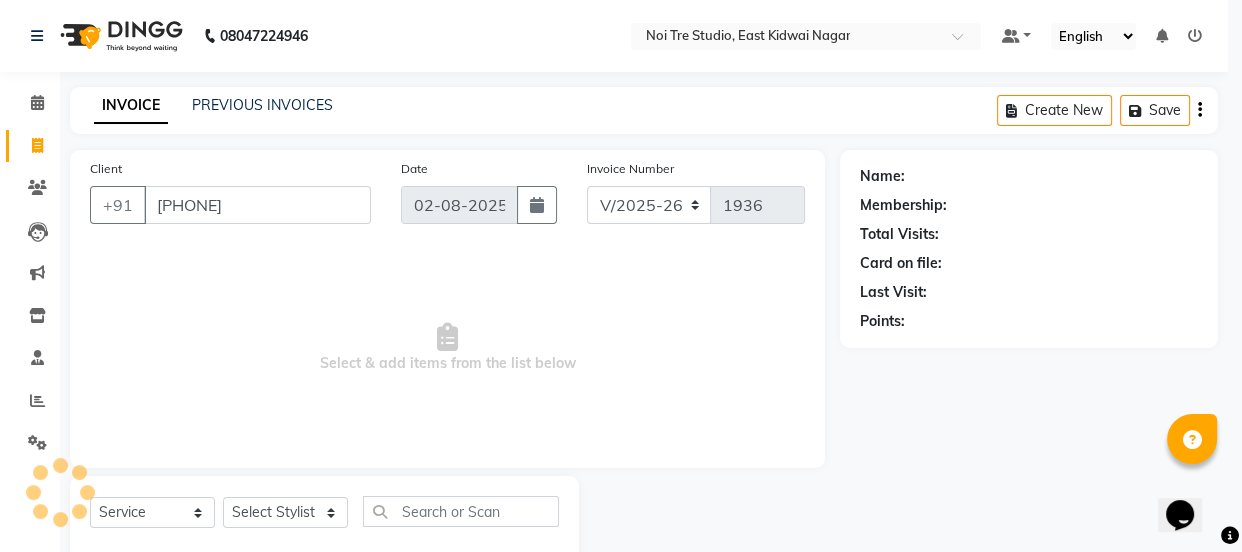 type 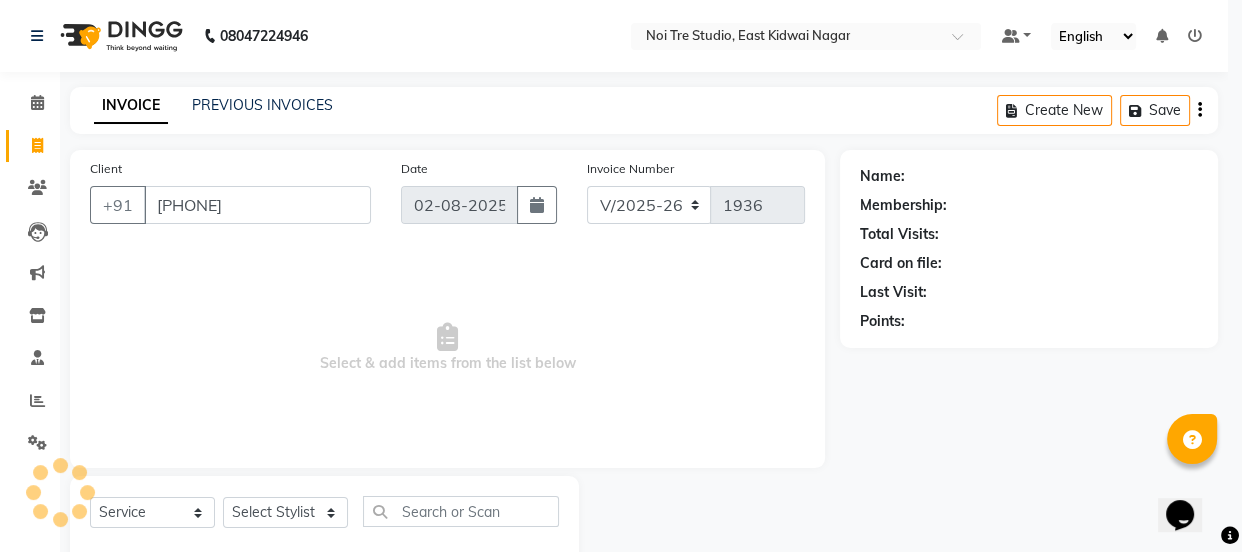 select 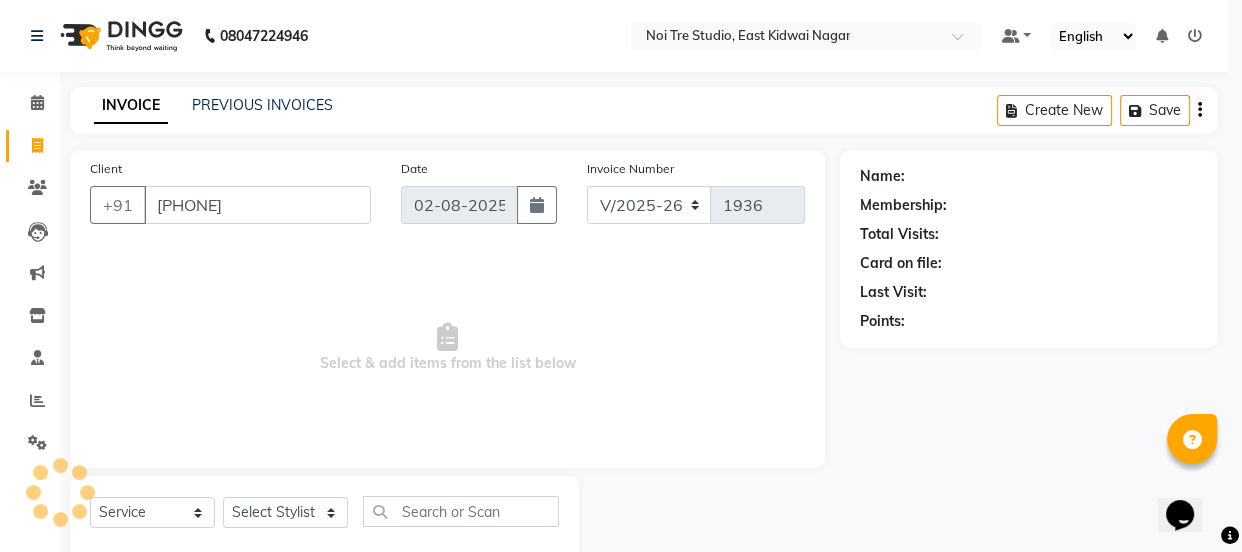 checkbox on "false" 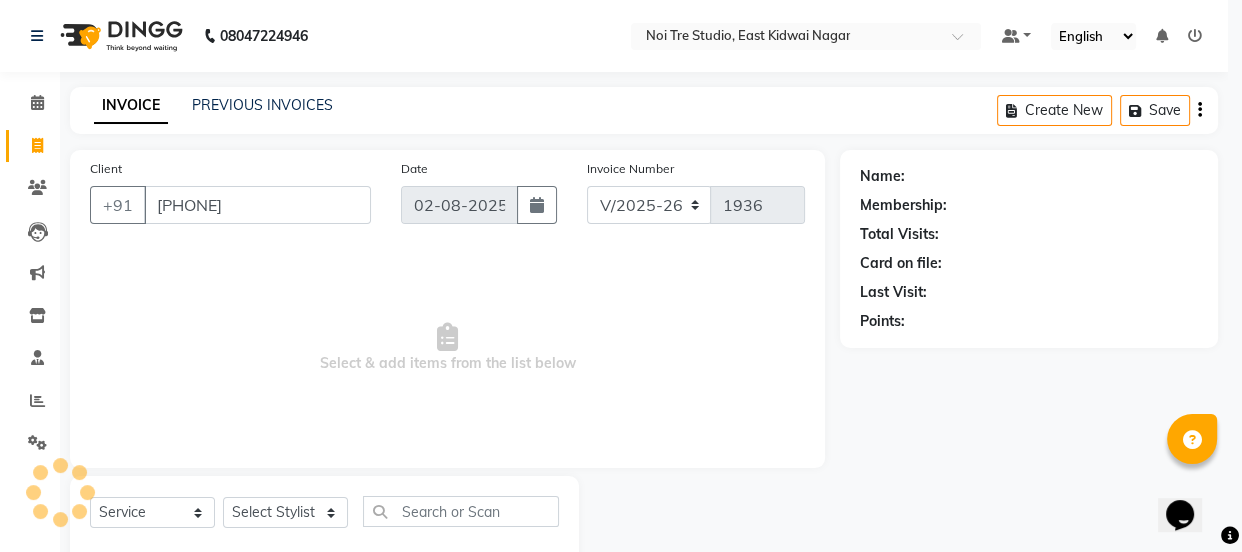 checkbox on "false" 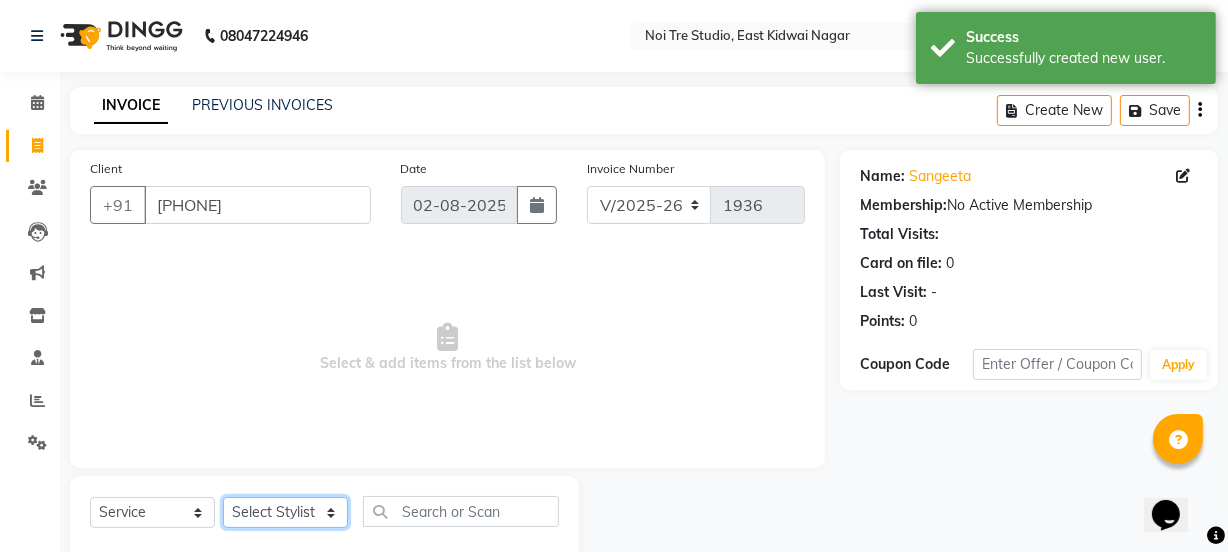click on "Select Stylist [FIRST] [LAST] [FIRST] [LAST] [FIRST] [LAST] [FIRST] [LAST] [FIRST] [LAST] Manager [FIRST] [LAST] [FIRST] [LAST] [FIRST] [LAST] [FIRST] [LAST] [FIRST] [LAST] [FIRST] [LAST] [FIRST] [LAST] [FIRST] [LAST] [FIRST] [LAST] [FIRST] [LAST] [FIRST] [LAST] [FIRST] [LAST] [FIRST] [LAST] [FIRST] [LAST] [FIRST] [LAST] [FIRST] [LAST]" 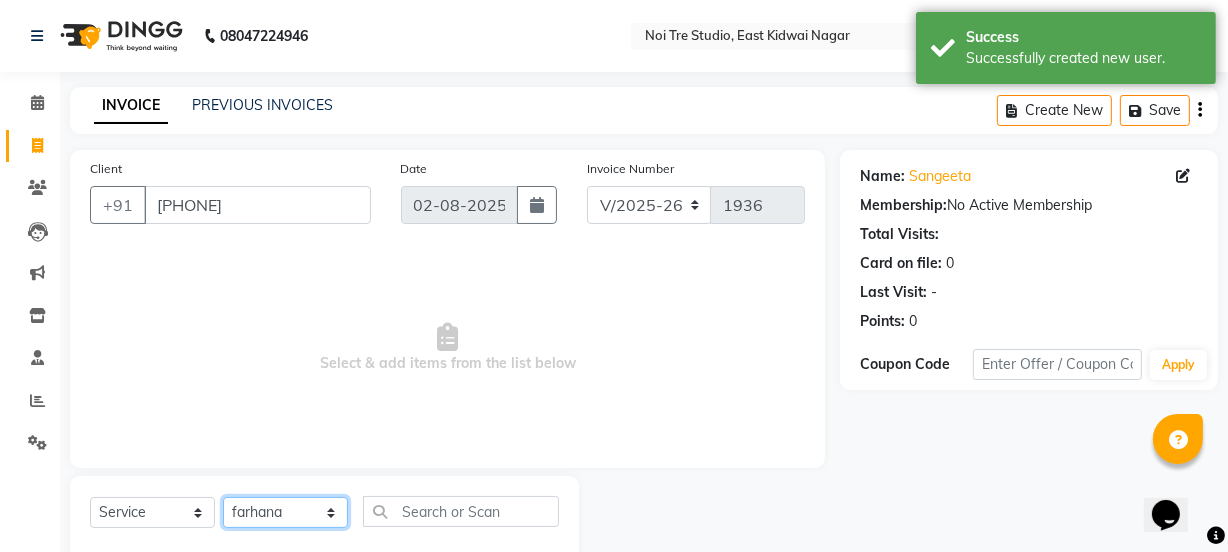 click on "Select Stylist [FIRST] [LAST] [FIRST] [LAST] [FIRST] [LAST] [FIRST] [LAST] [FIRST] [LAST] Manager [FIRST] [LAST] [FIRST] [LAST] [FIRST] [LAST] [FIRST] [LAST] [FIRST] [LAST] [FIRST] [LAST] [FIRST] [LAST] [FIRST] [LAST] [FIRST] [LAST] [FIRST] [LAST] [FIRST] [LAST] [FIRST] [LAST] [FIRST] [LAST] [FIRST] [LAST] [FIRST] [LAST] [FIRST] [LAST]" 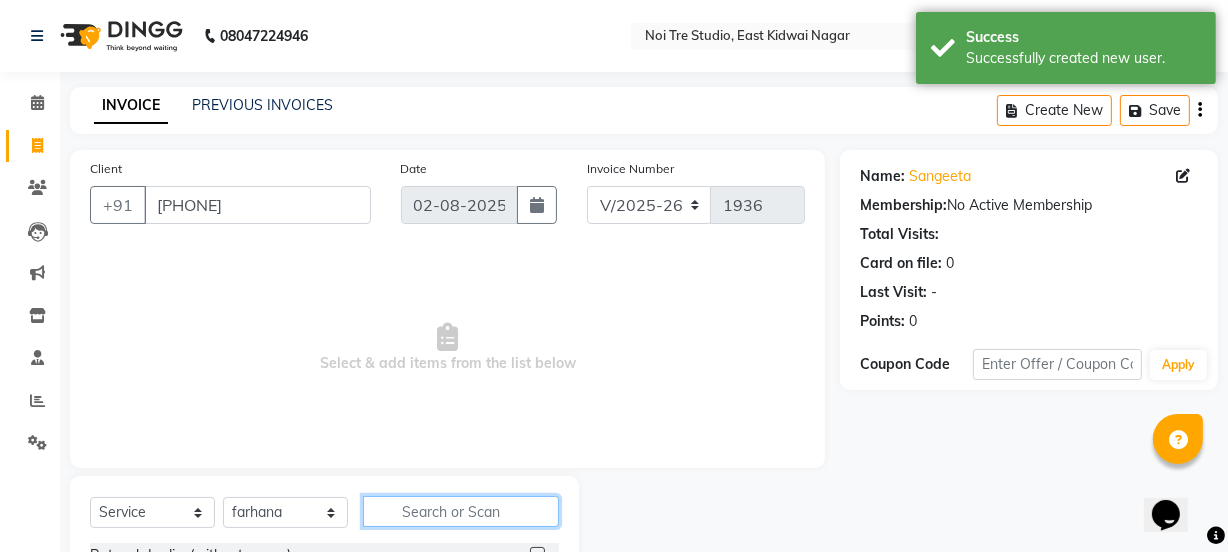 click 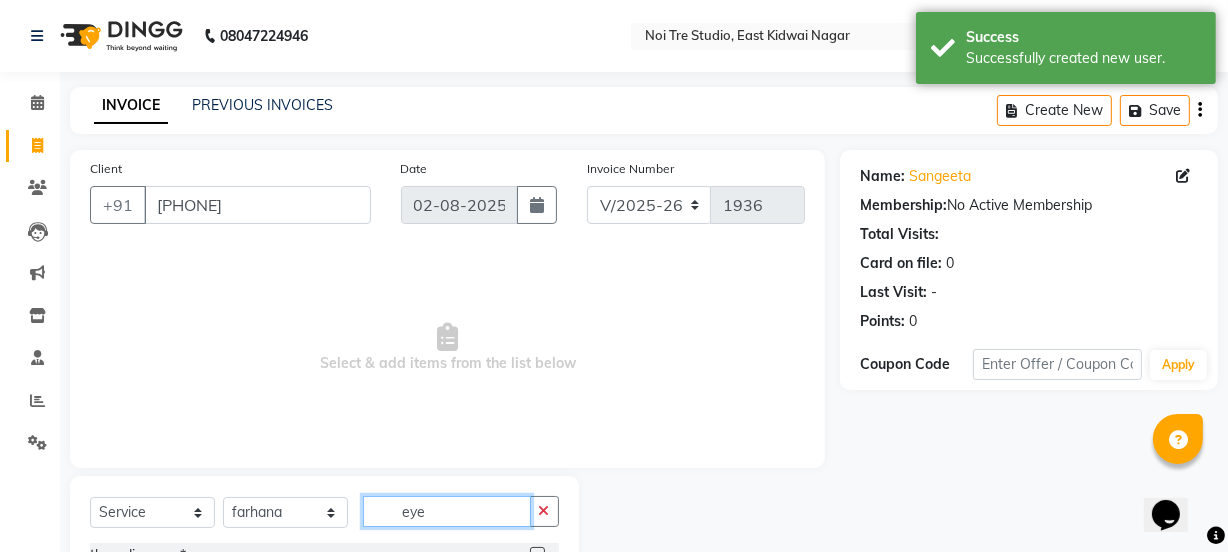 scroll, scrollTop: 136, scrollLeft: 0, axis: vertical 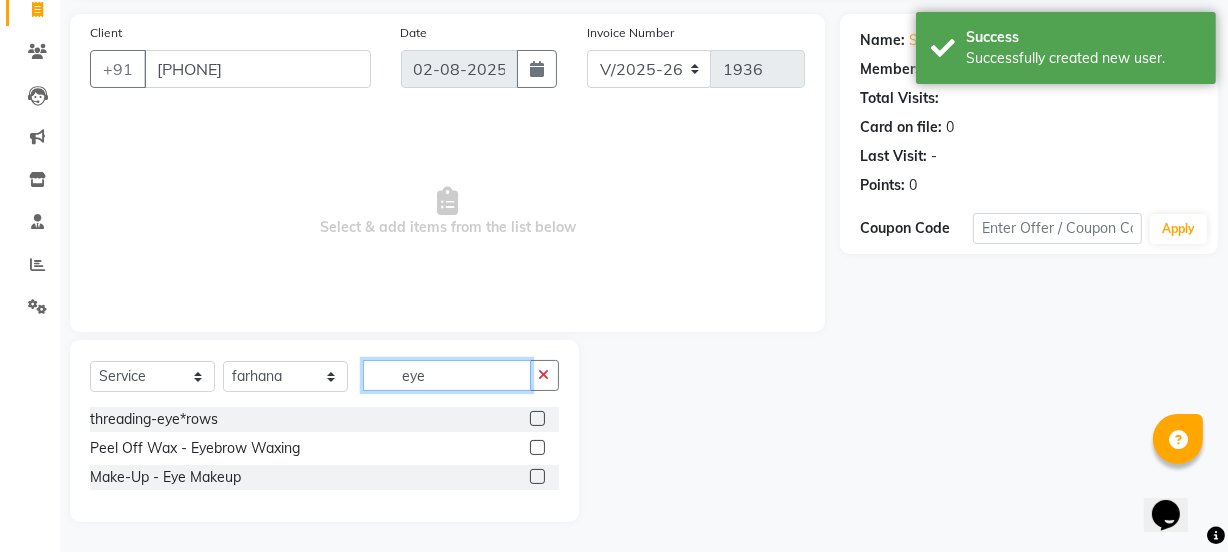 type on "eye" 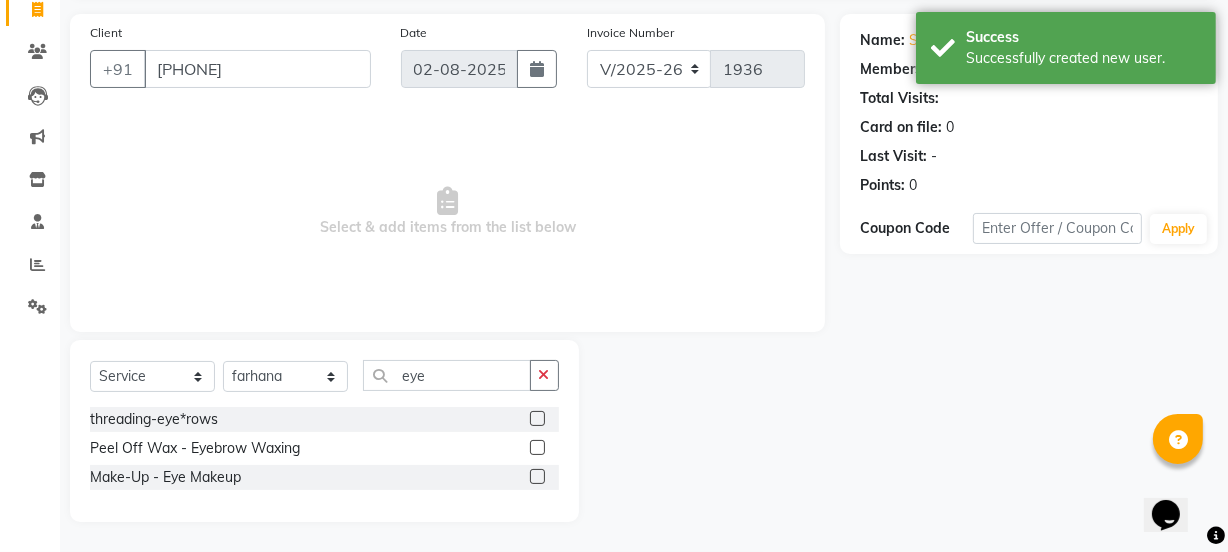 click 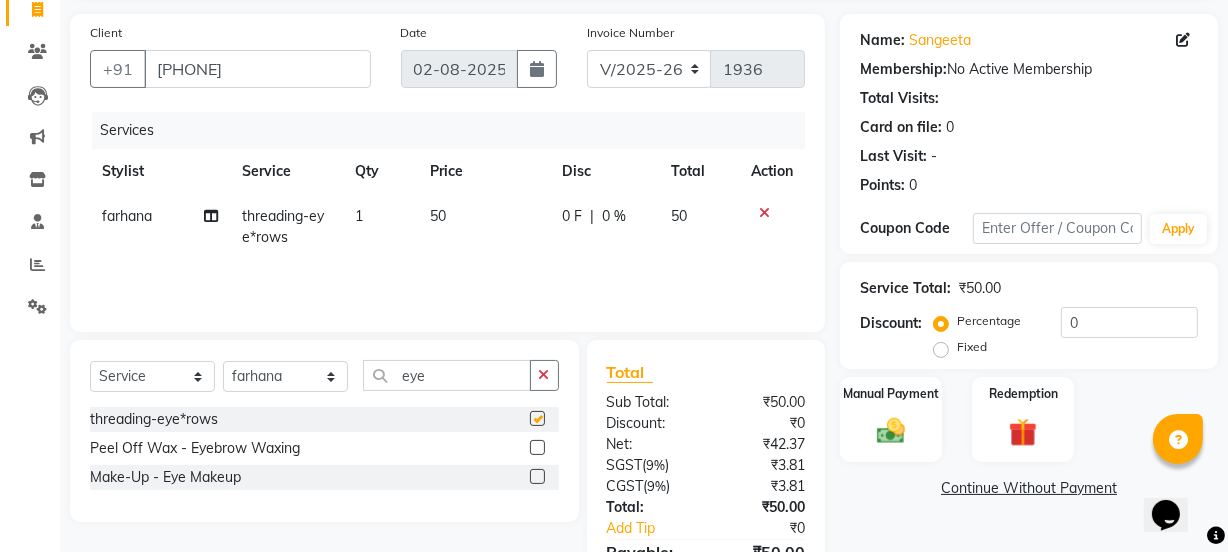 checkbox on "false" 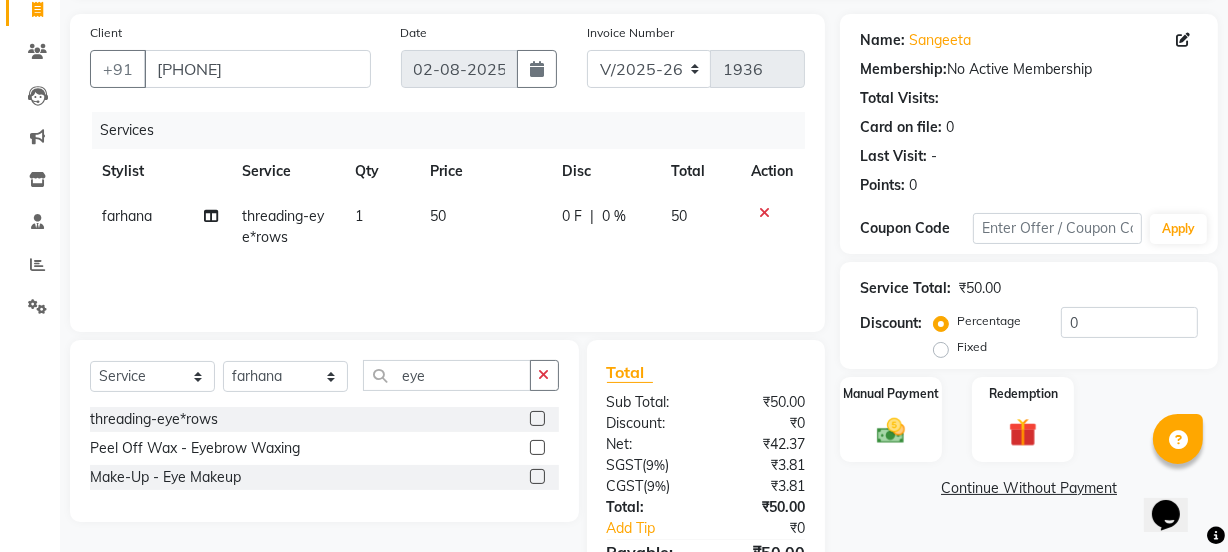 click on "1" 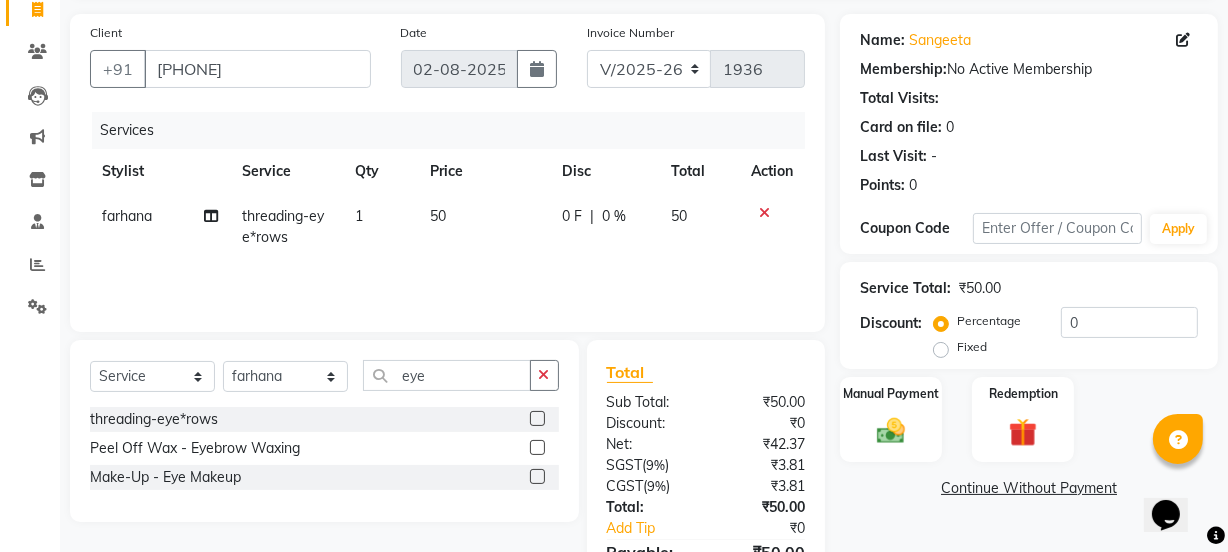 select on "30888" 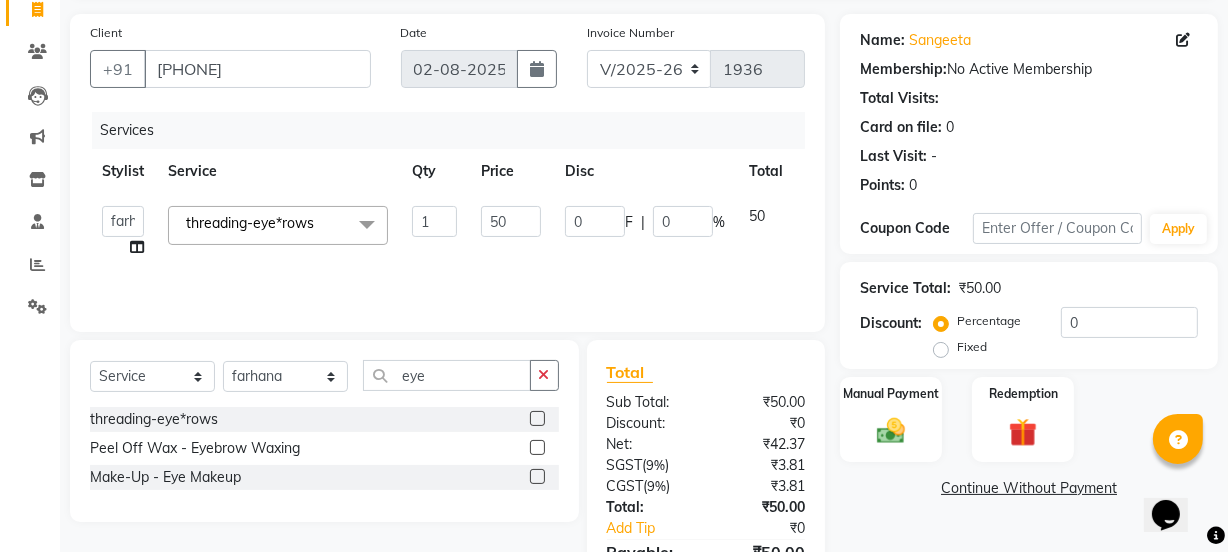 click on "threading-eye*rows  x Retouch Ladies(without ammo) Retouch Gents Global Ladies Global Gents Highlights Gents Highlights/Balayage Ladies Colour Correction/Tone Down Colour Stripping retouch  Ladies - Salon Artist Ladies -cut Creative Artist Ladies - Creative Director Ladies - Style Director Ladies - Fringe Cut Styling  - Normal Wash Styling  - Luxury Wash Styling  - Blow Dry Styling  - Normal Dry Styling  - Flat Iron Styling  - Tong Curls Styling  - Steampod Iron Styling  - Hair Up Men’S Cut - salon artist Men’S Shave - Salon Artist Men’S Cut & Shave - Senior Artist Men’S Cut & Shave - Creative Director Men’S Cut & Shave - Style Director Shave - Shave Premium Shave - Premium Shave Beard Ritual - Beard Ritual Beard Trim - Beard Trim Luxury Beard - Luxury Beard Luxury Shave - Luxury Shave Hair Styling For Men - Hair Styling For Men Beard Colour - Beard Colour Face Ritual (Men & Women) - Face Bleach Face Ritual (Men & Women) - De-Tan Therapy Face Ritual (Men & Women) - Clean Up Retouch - Gentlemen" 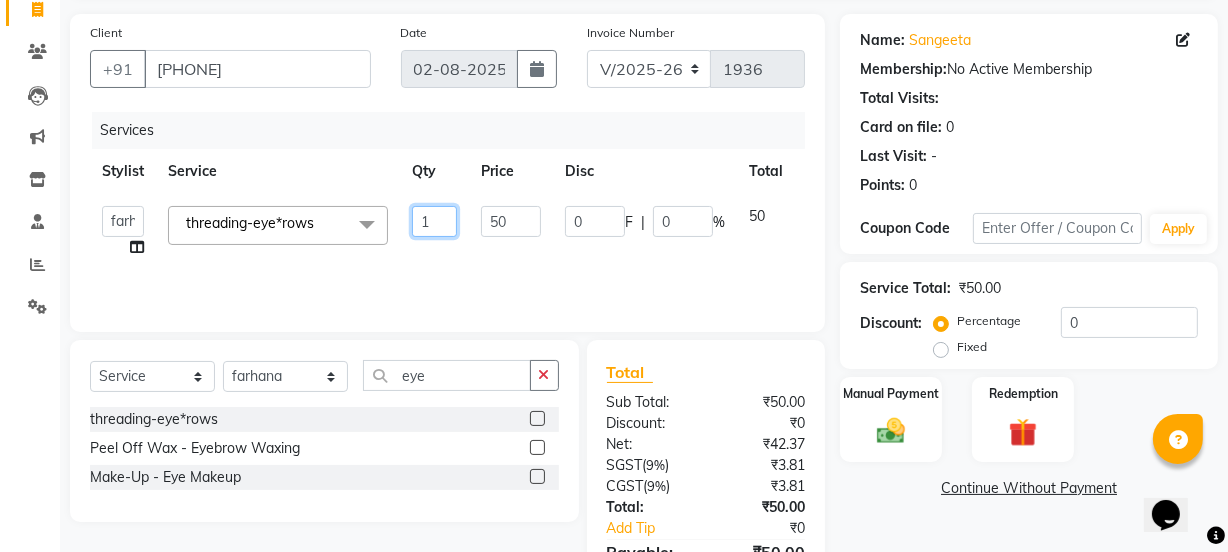 click on "1" 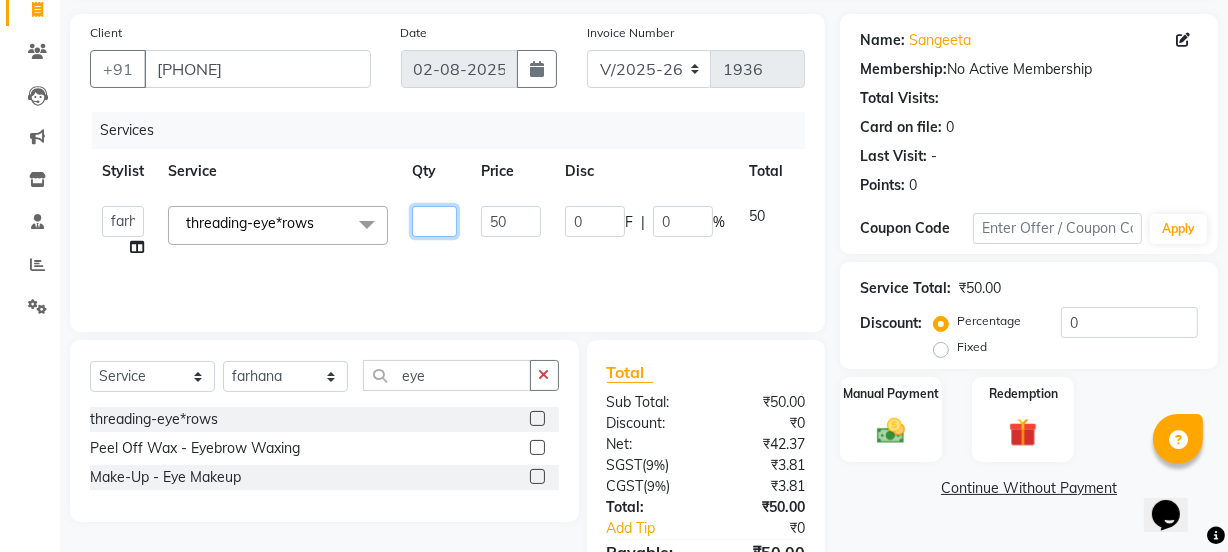 type on "2" 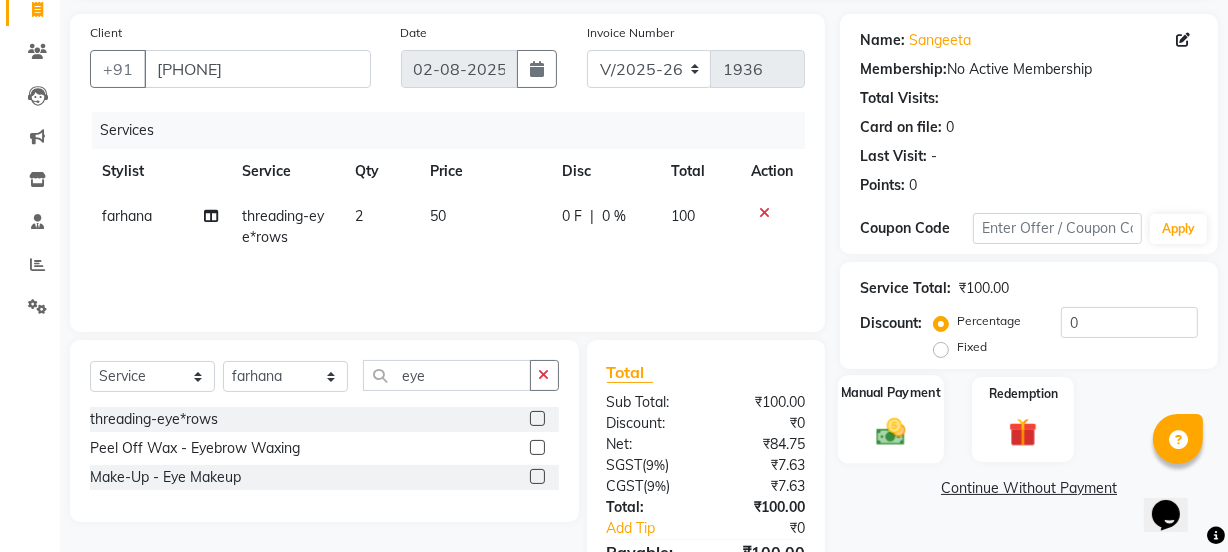 click 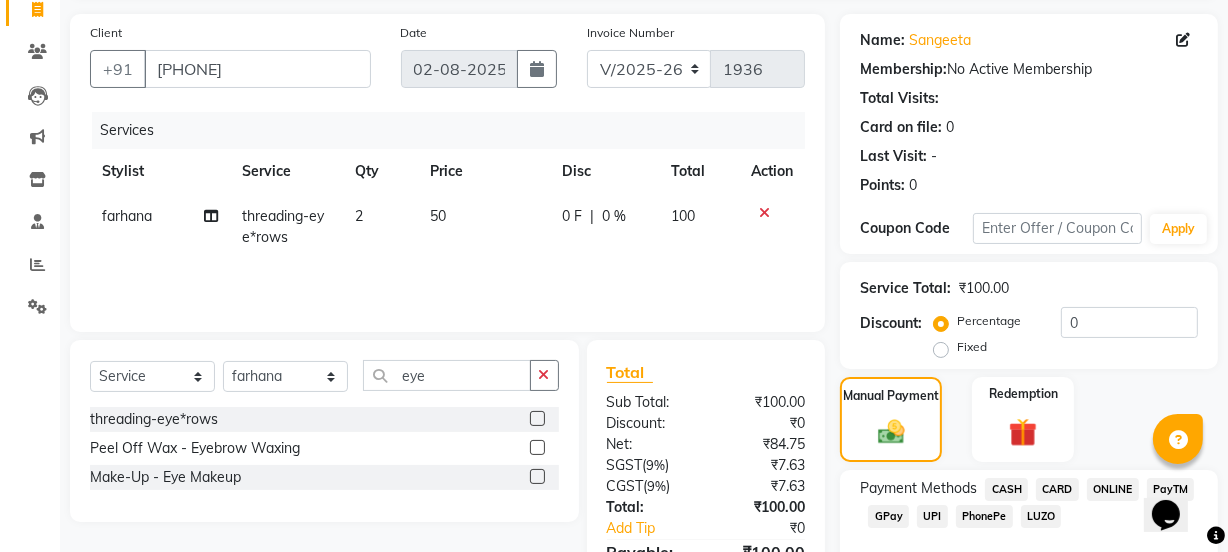 scroll, scrollTop: 249, scrollLeft: 0, axis: vertical 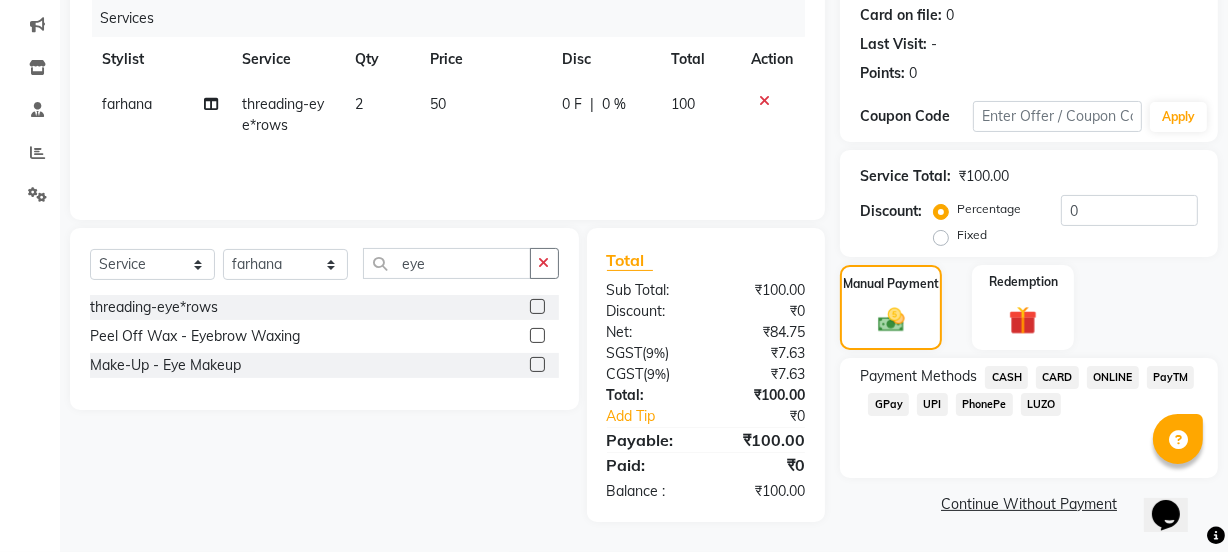 click on "CASH" 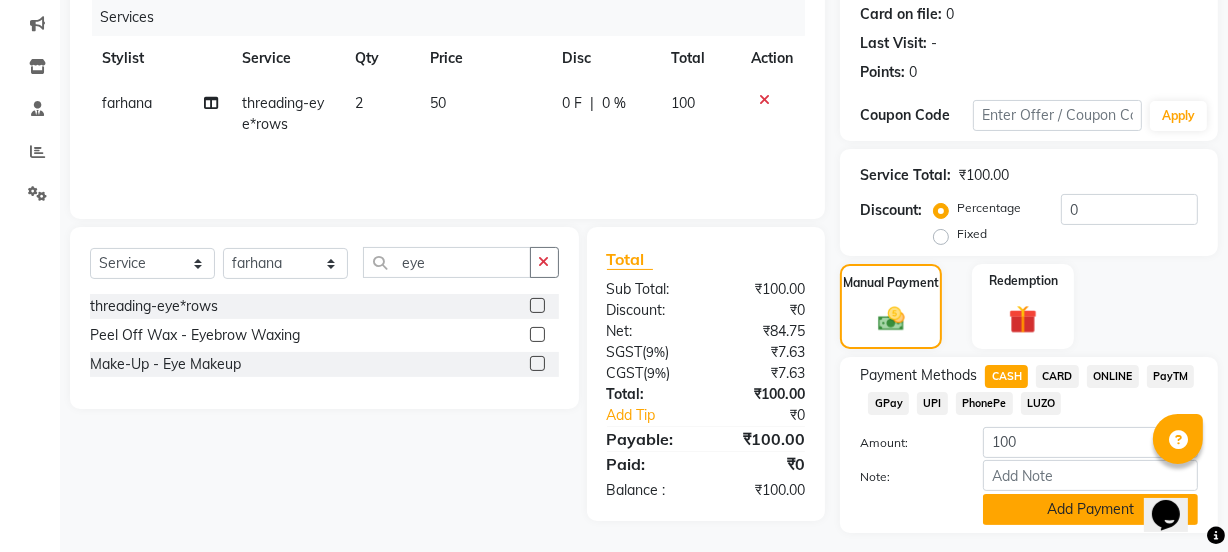 click on "Add Payment" 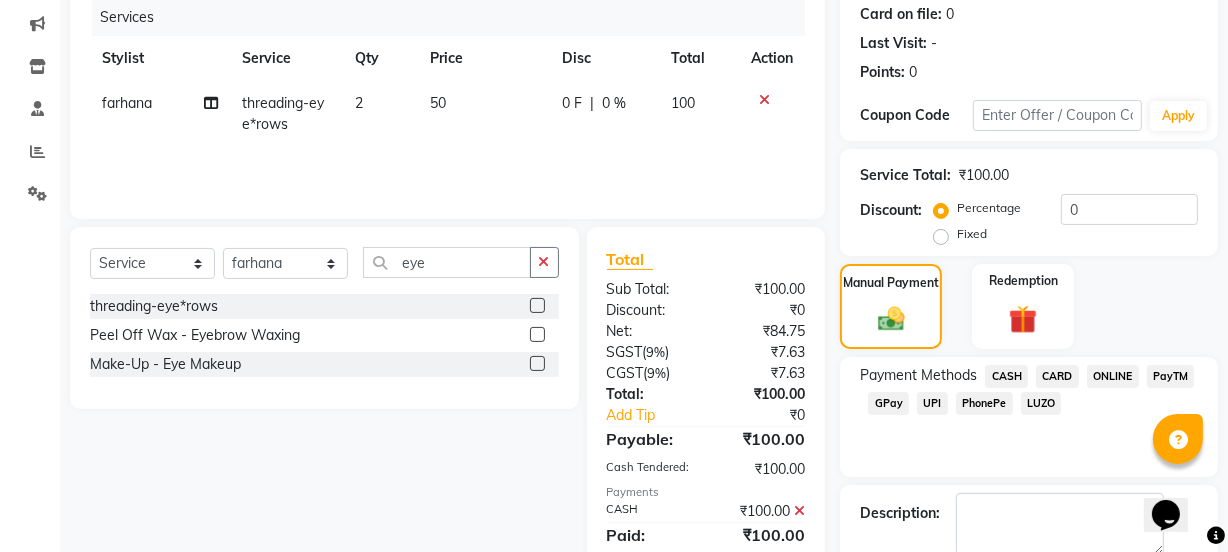 scroll, scrollTop: 357, scrollLeft: 0, axis: vertical 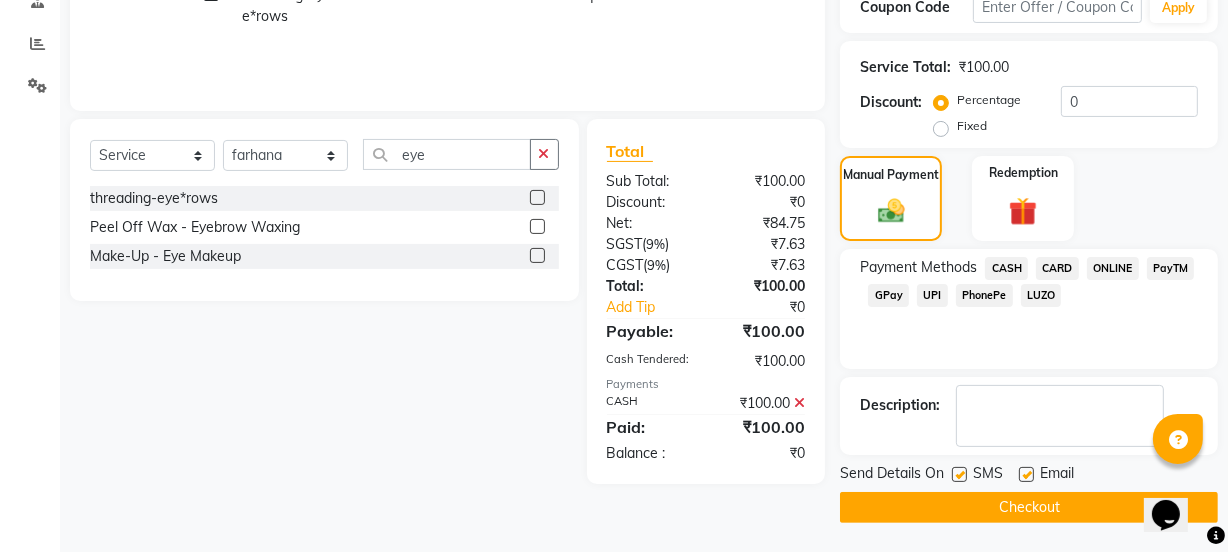 click on "Checkout" 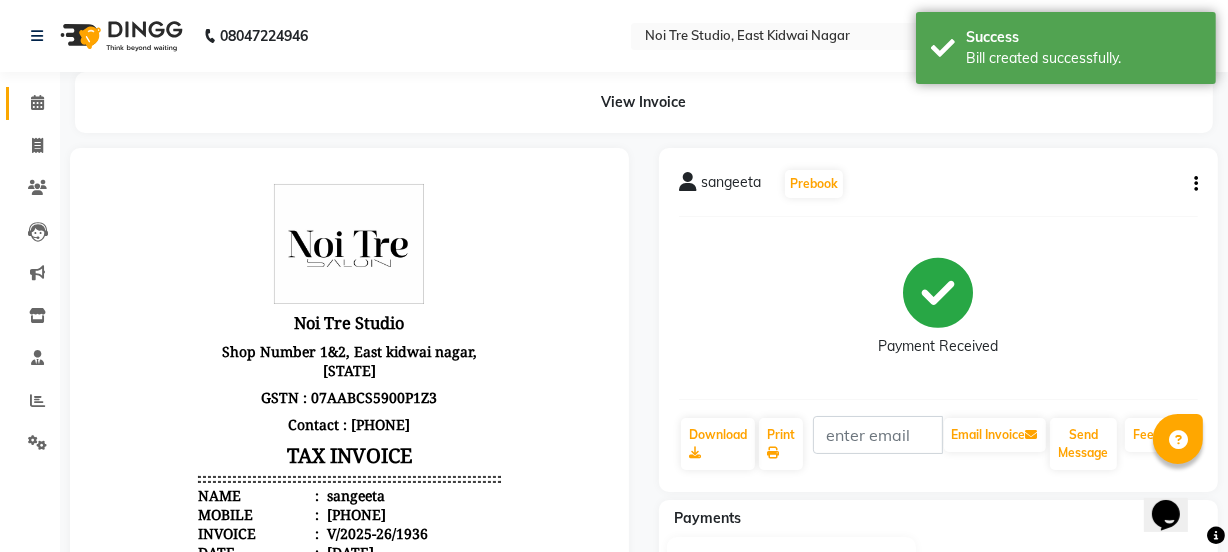 scroll, scrollTop: 0, scrollLeft: 0, axis: both 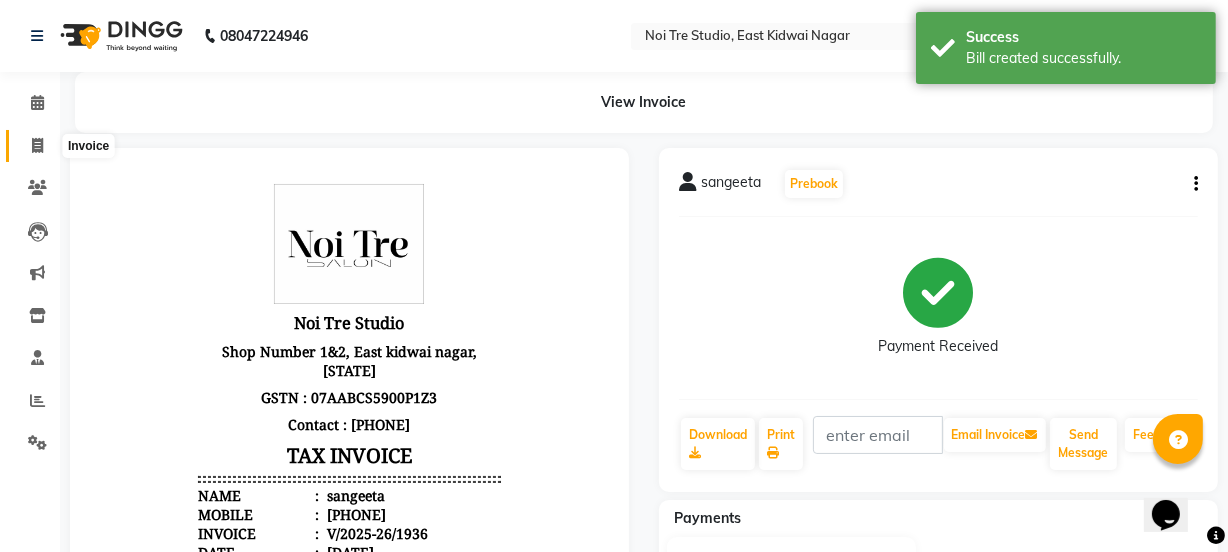 click 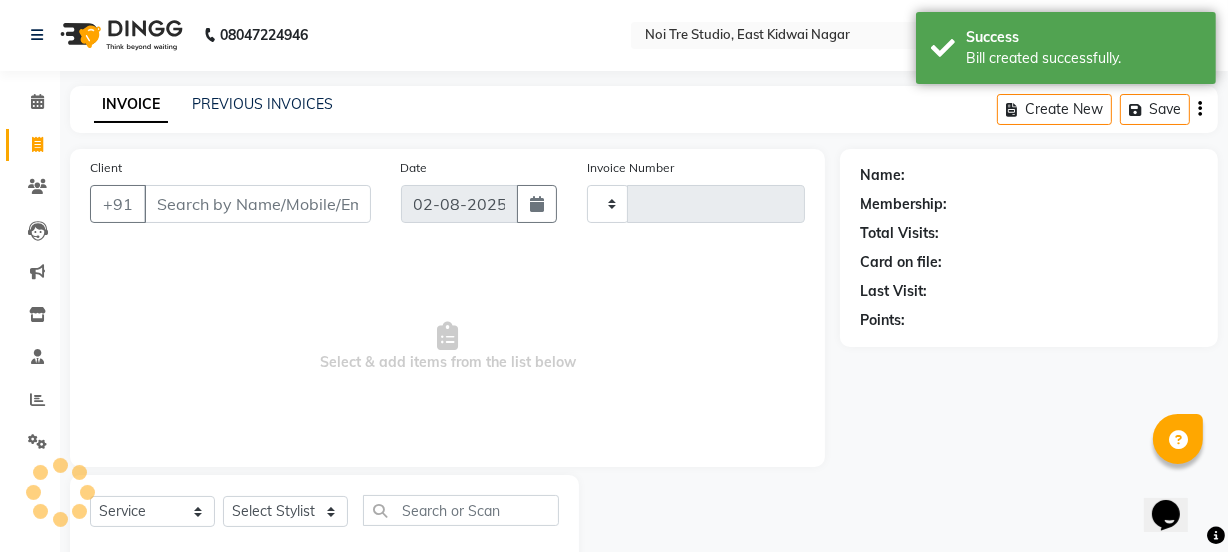 type on "1937" 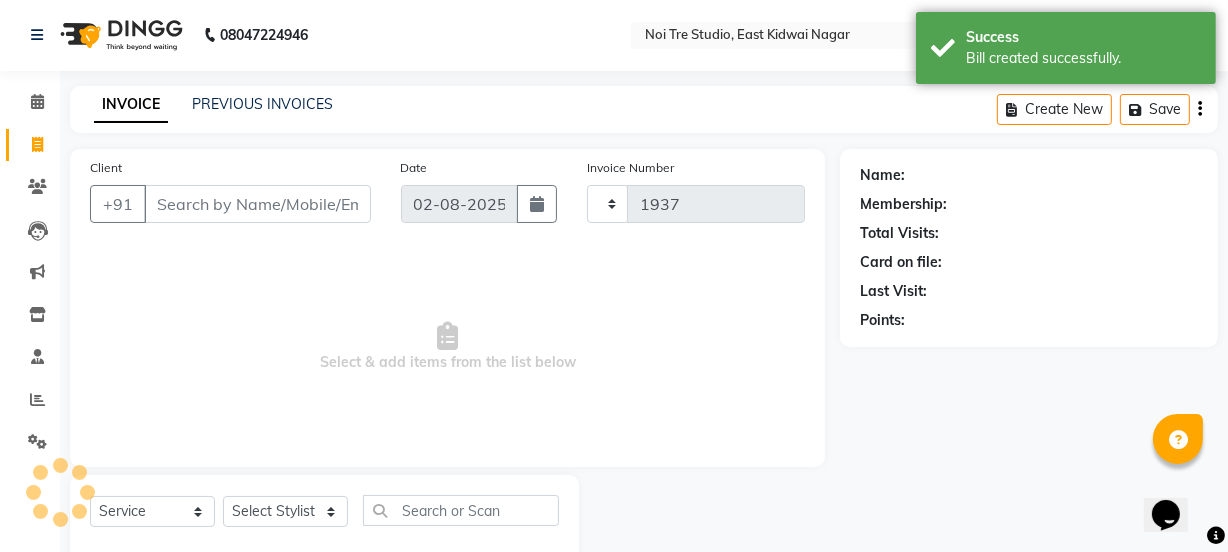select on "4884" 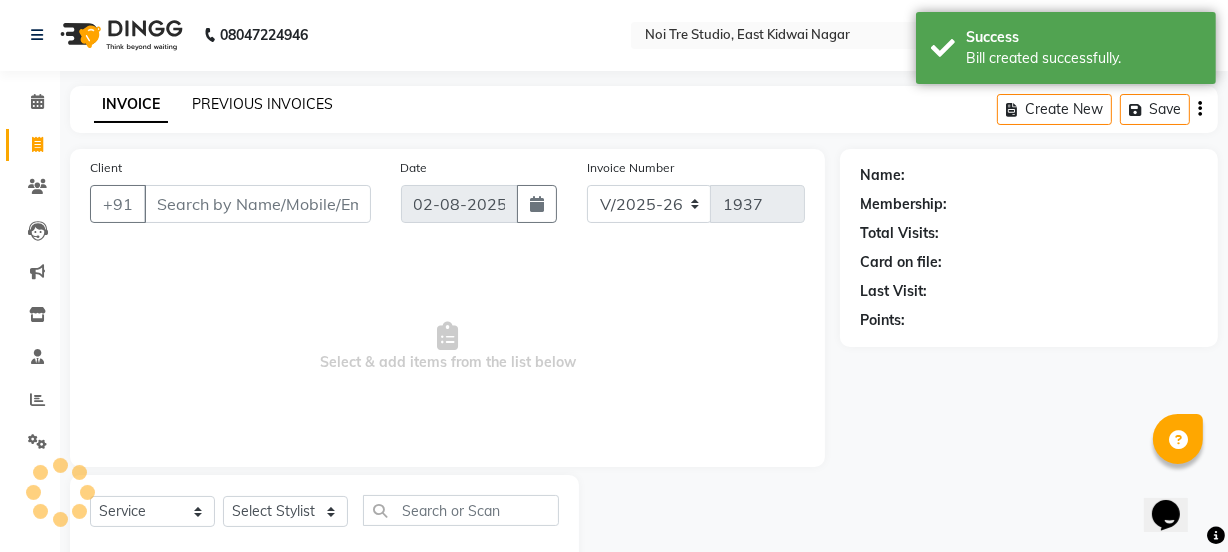 scroll, scrollTop: 50, scrollLeft: 0, axis: vertical 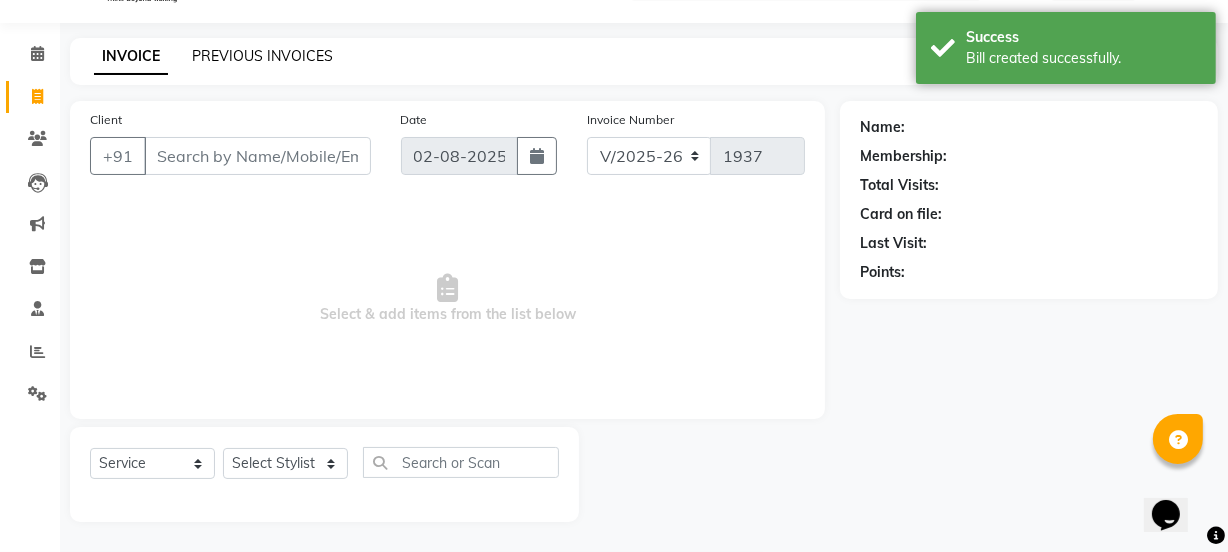 click on "PREVIOUS INVOICES" 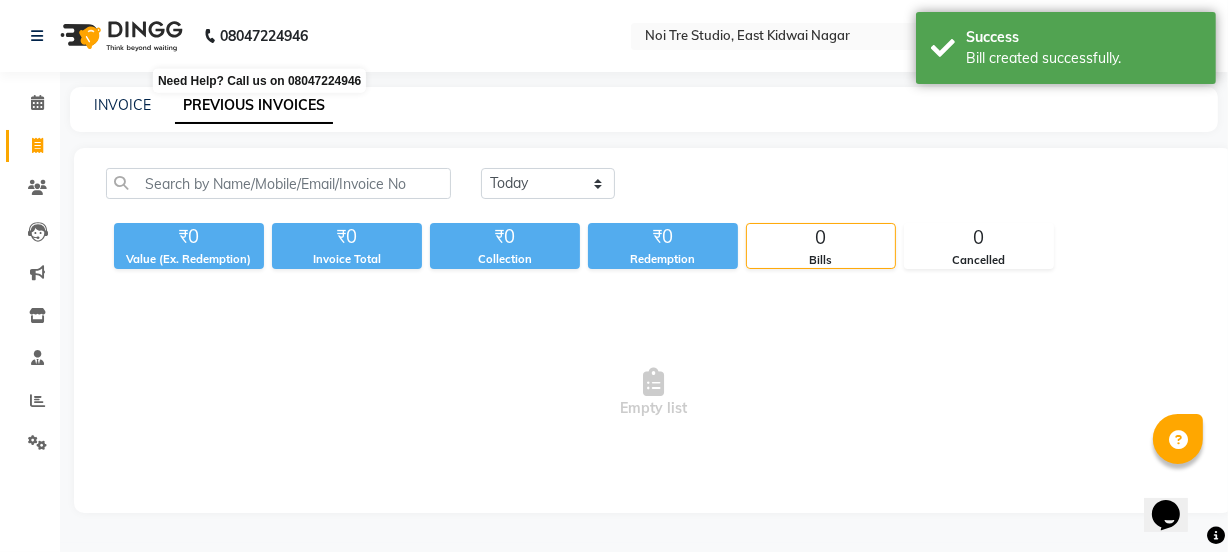 scroll, scrollTop: 0, scrollLeft: 0, axis: both 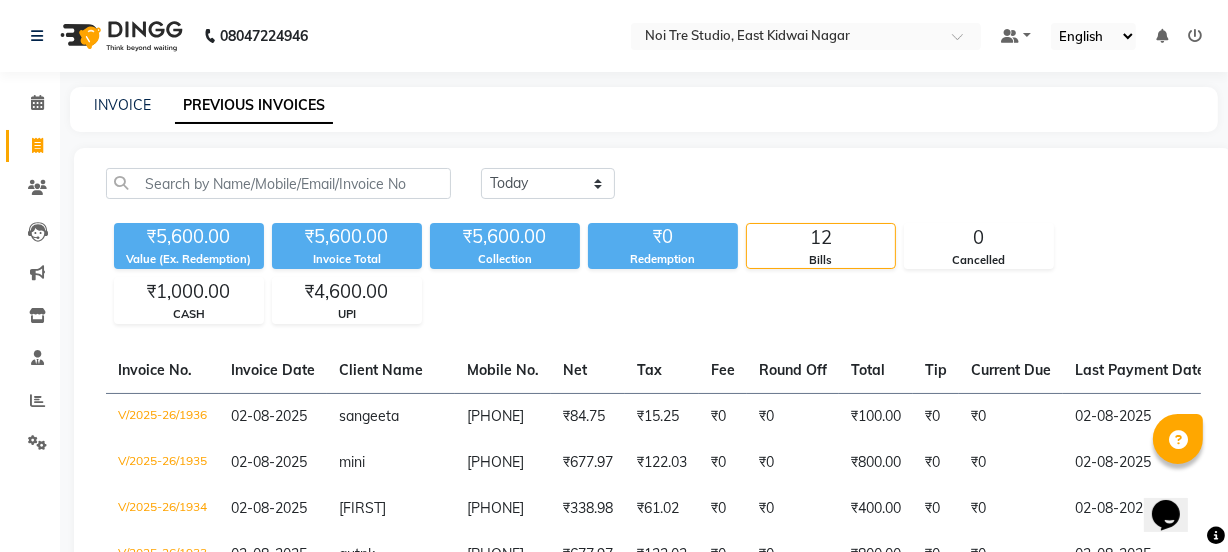 click on "Invoice" 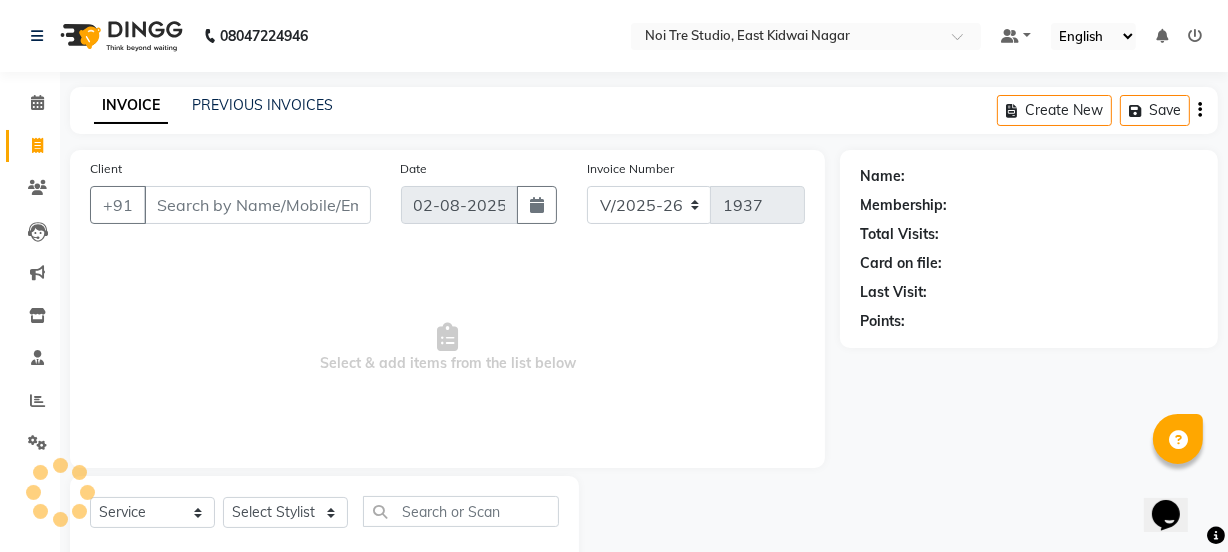 scroll, scrollTop: 50, scrollLeft: 0, axis: vertical 